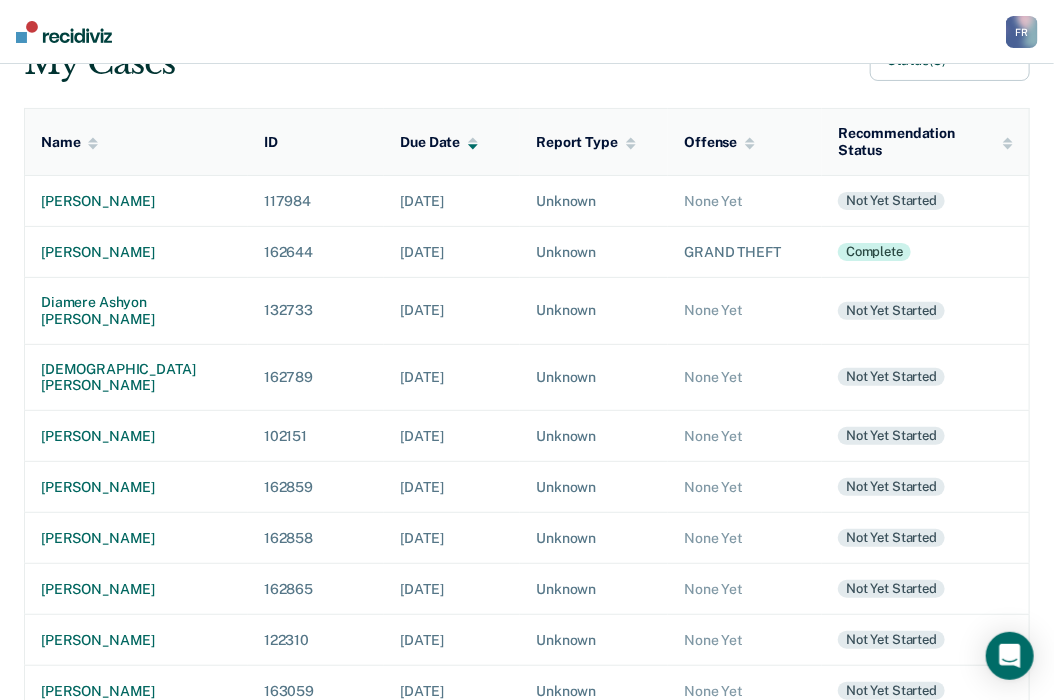 scroll, scrollTop: 100, scrollLeft: 0, axis: vertical 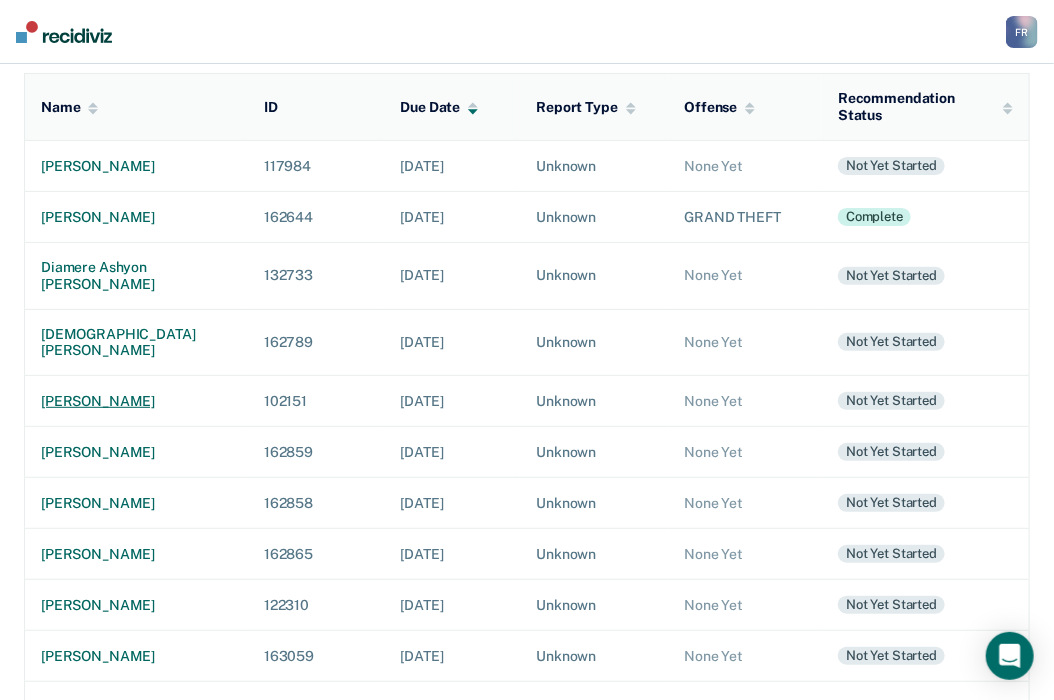 click on "[PERSON_NAME]" at bounding box center [136, 401] 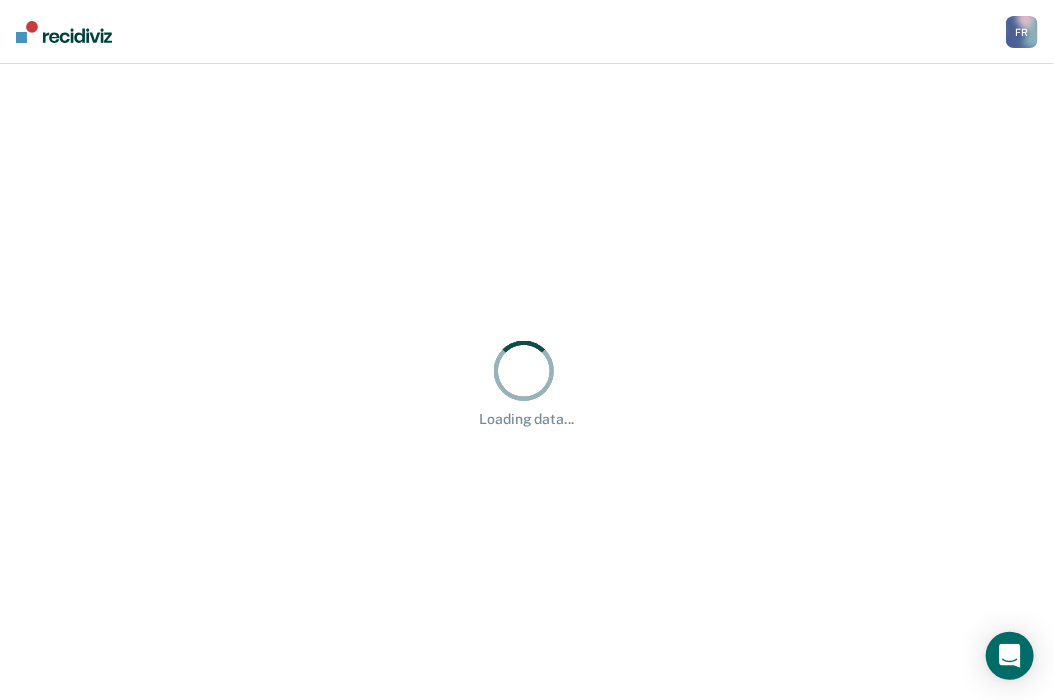 scroll, scrollTop: 0, scrollLeft: 0, axis: both 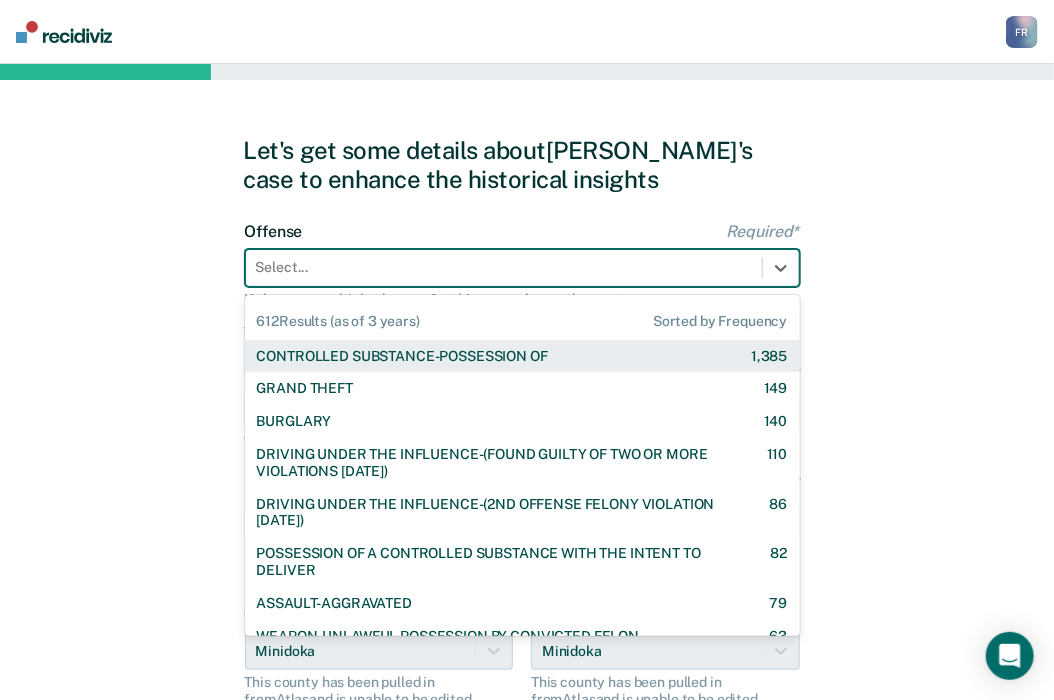 click at bounding box center (504, 267) 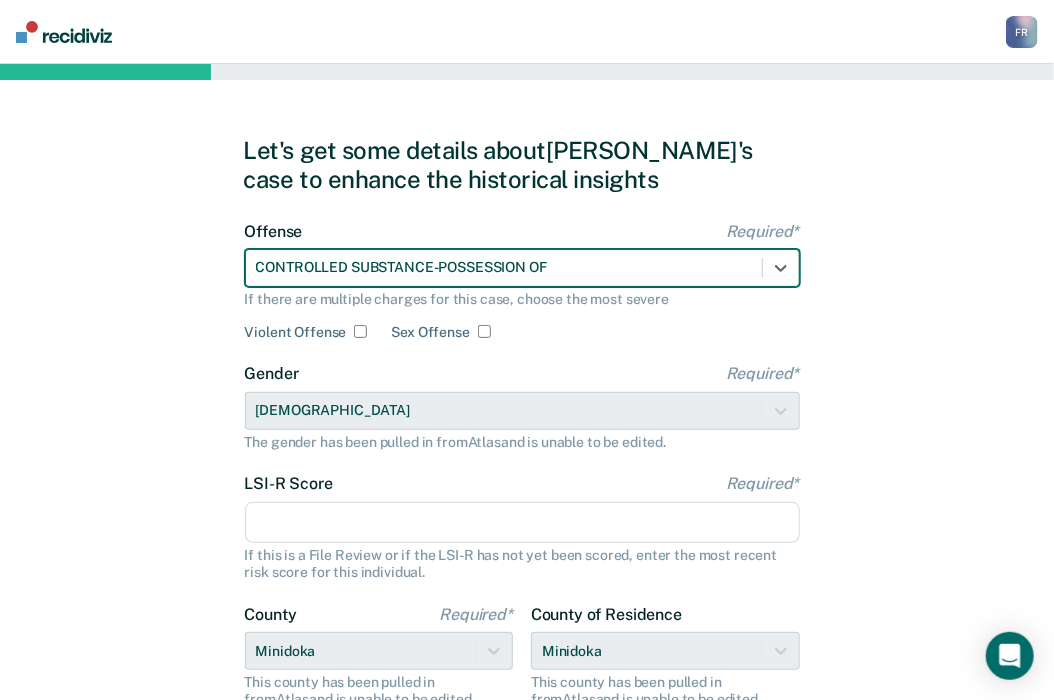 click on "LSI-R Score  Required*" at bounding box center [522, 523] 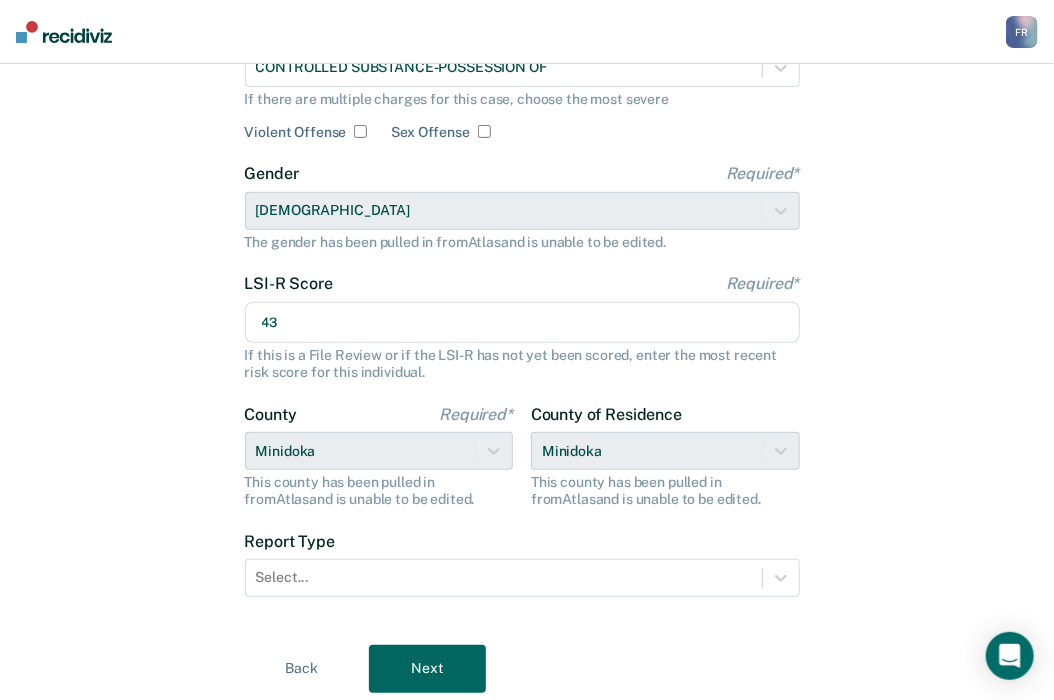 scroll, scrollTop: 264, scrollLeft: 0, axis: vertical 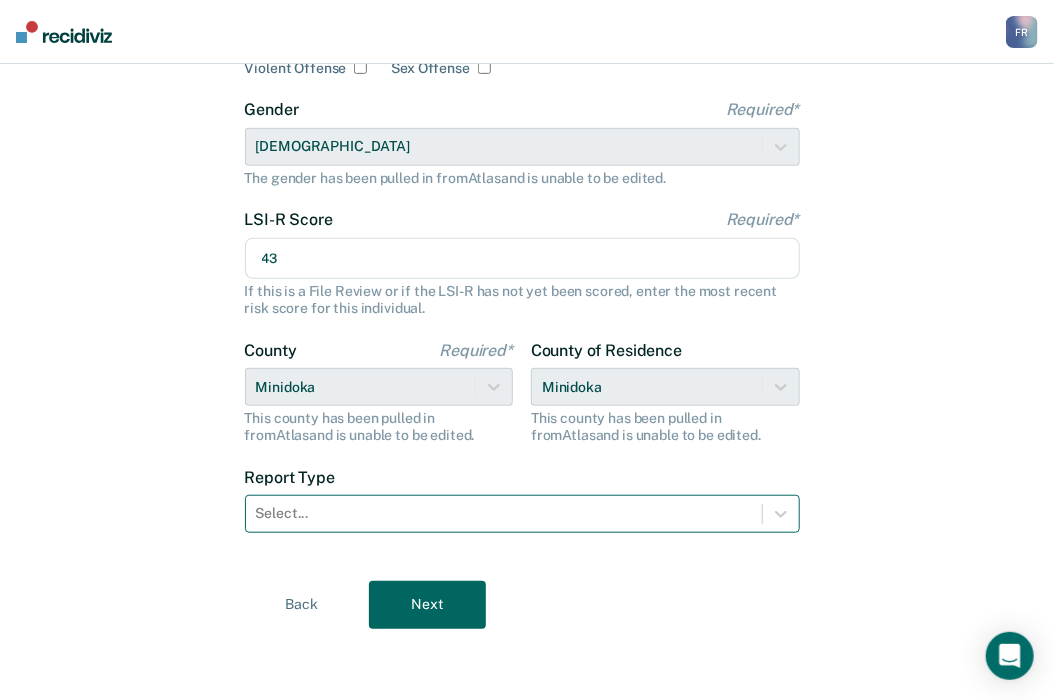 type on "43" 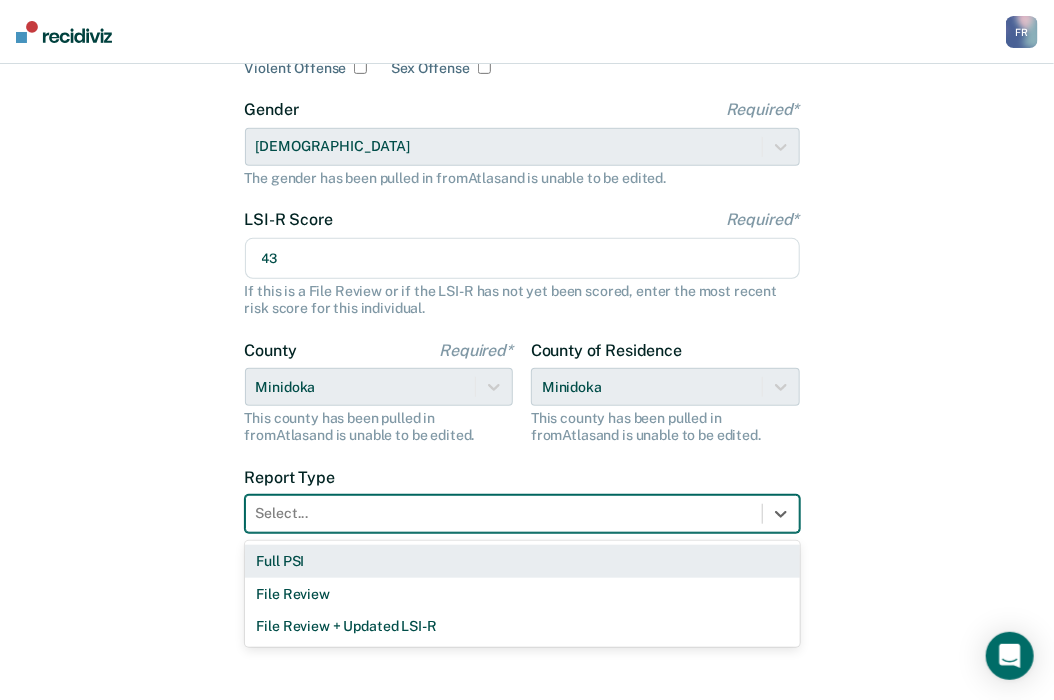 click on "Full PSI" at bounding box center (522, 561) 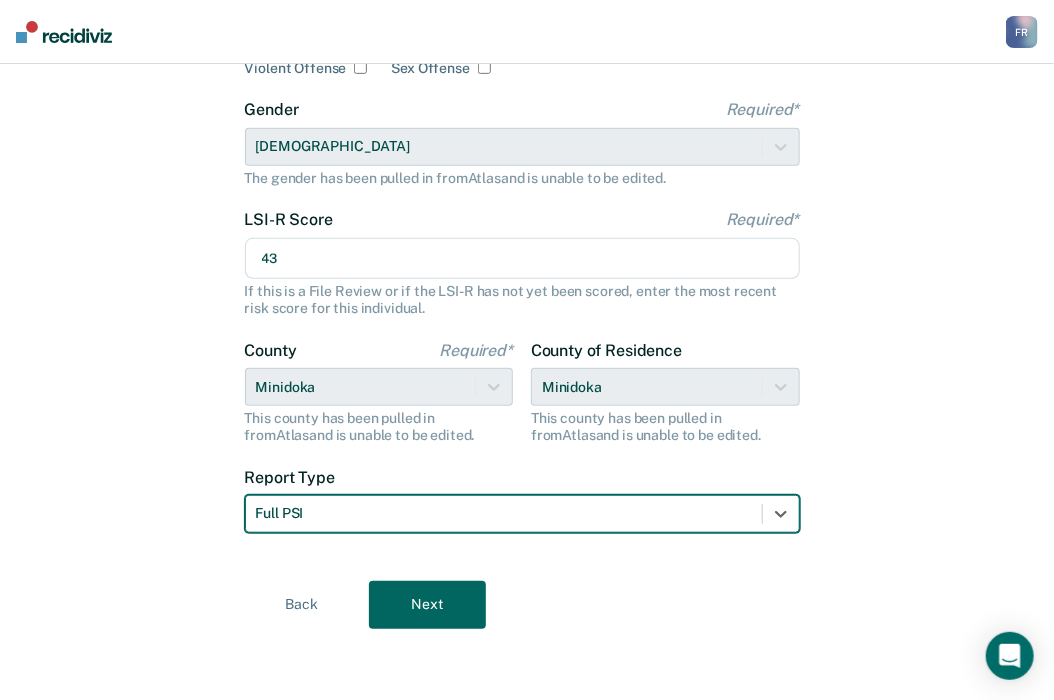 click on "Next" at bounding box center (427, 605) 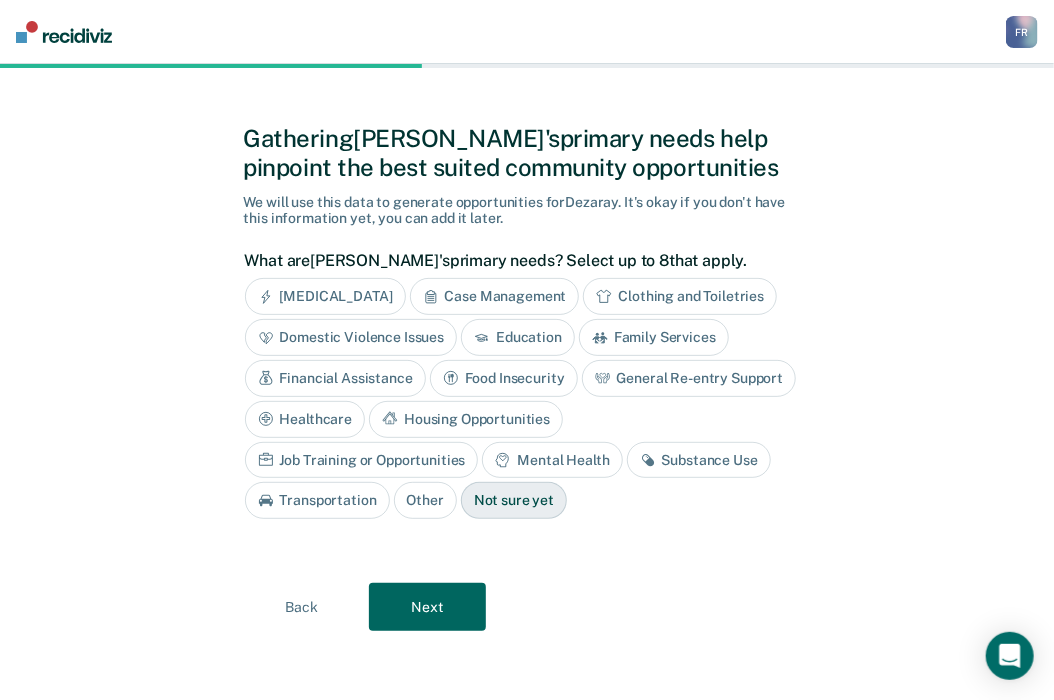 click on "Case Management" at bounding box center (495, 296) 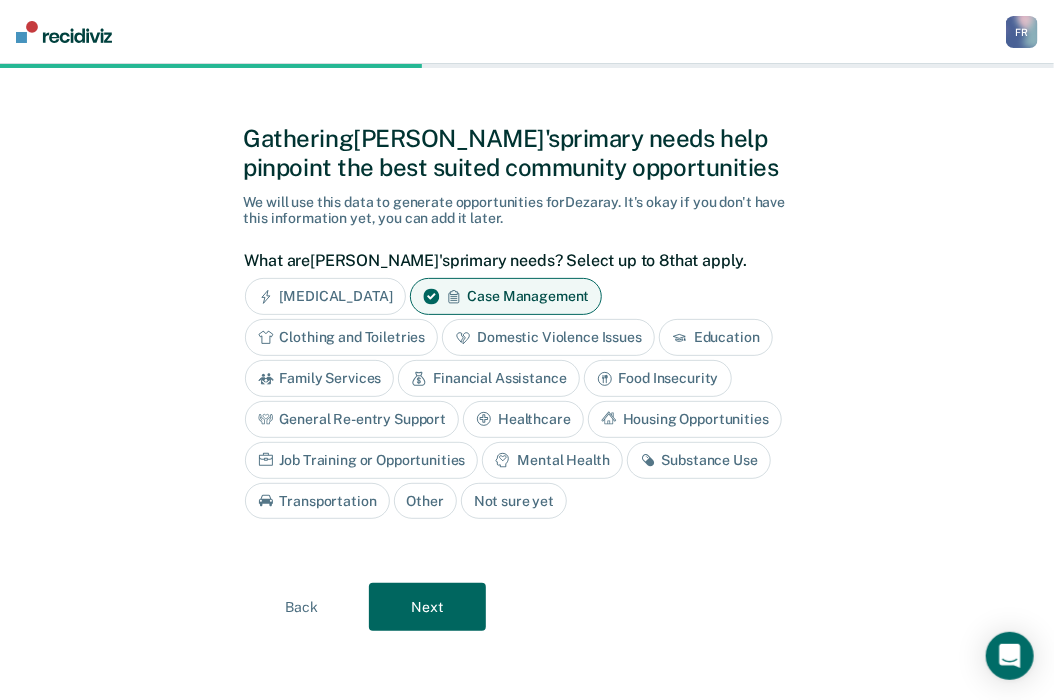 click on "Education" at bounding box center [716, 337] 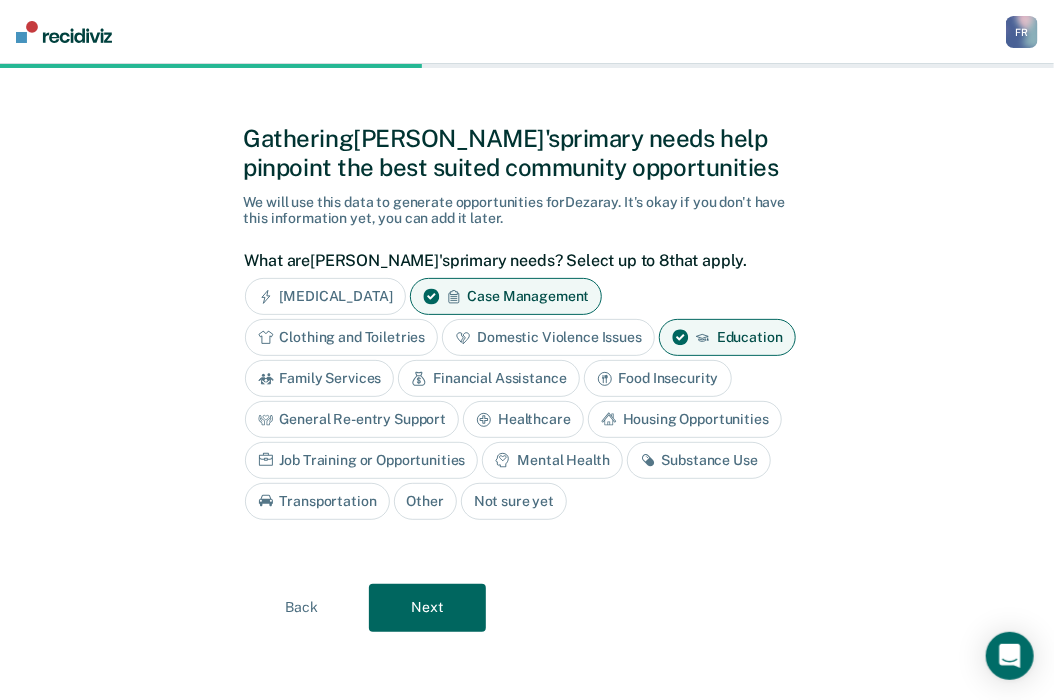 click on "Family Services" at bounding box center (320, 378) 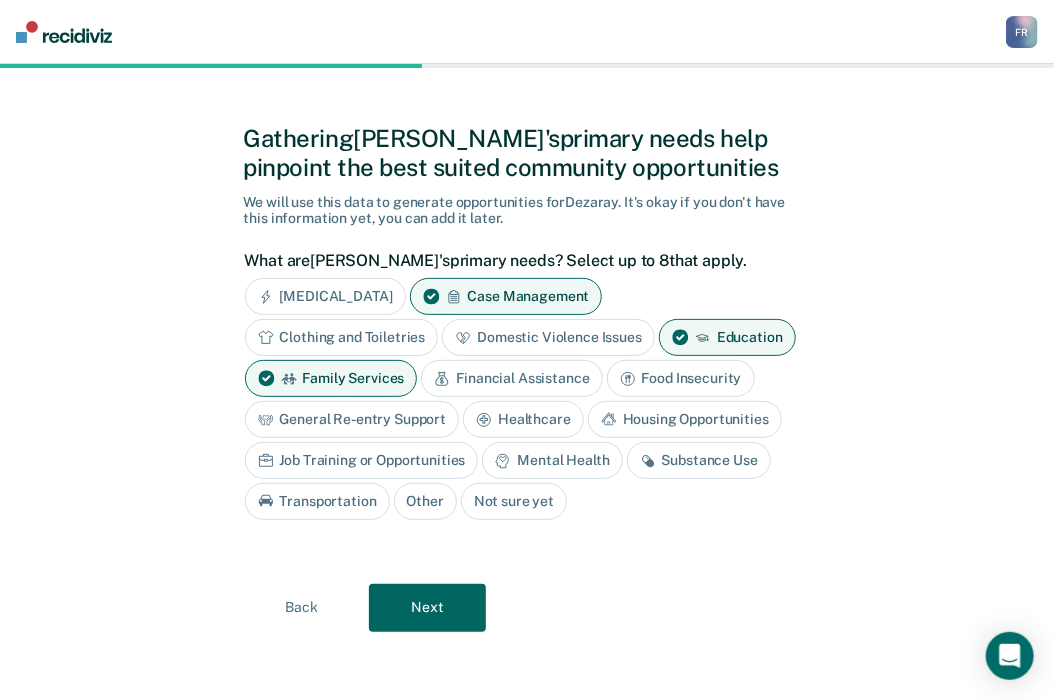 click on "Financial Assistance" at bounding box center [511, 378] 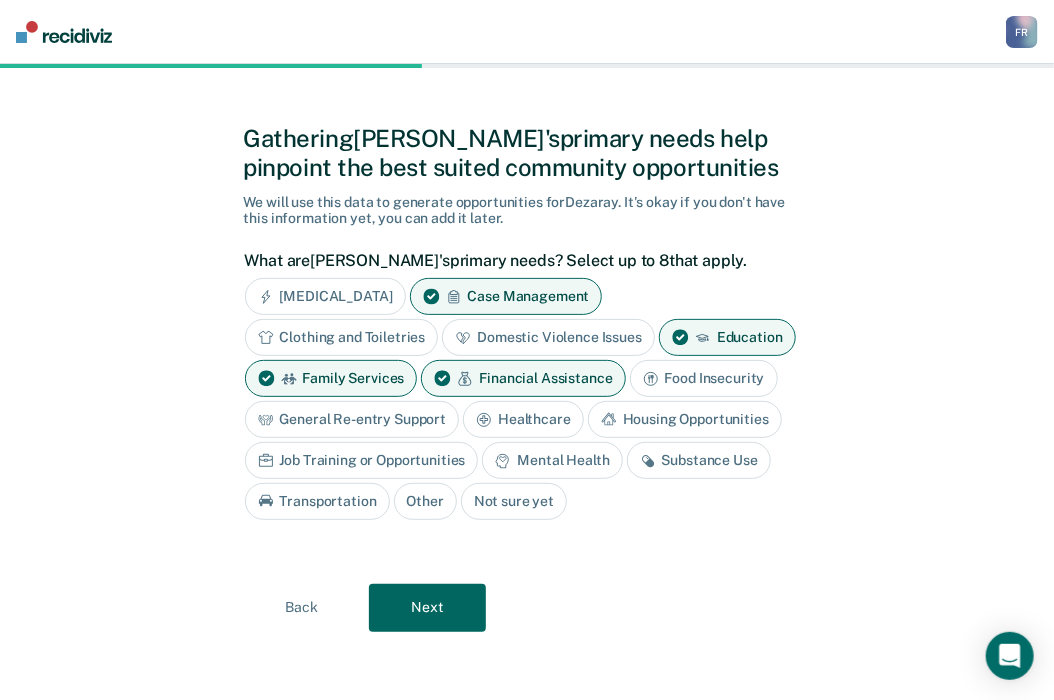 click on "Mental Health" at bounding box center [552, 460] 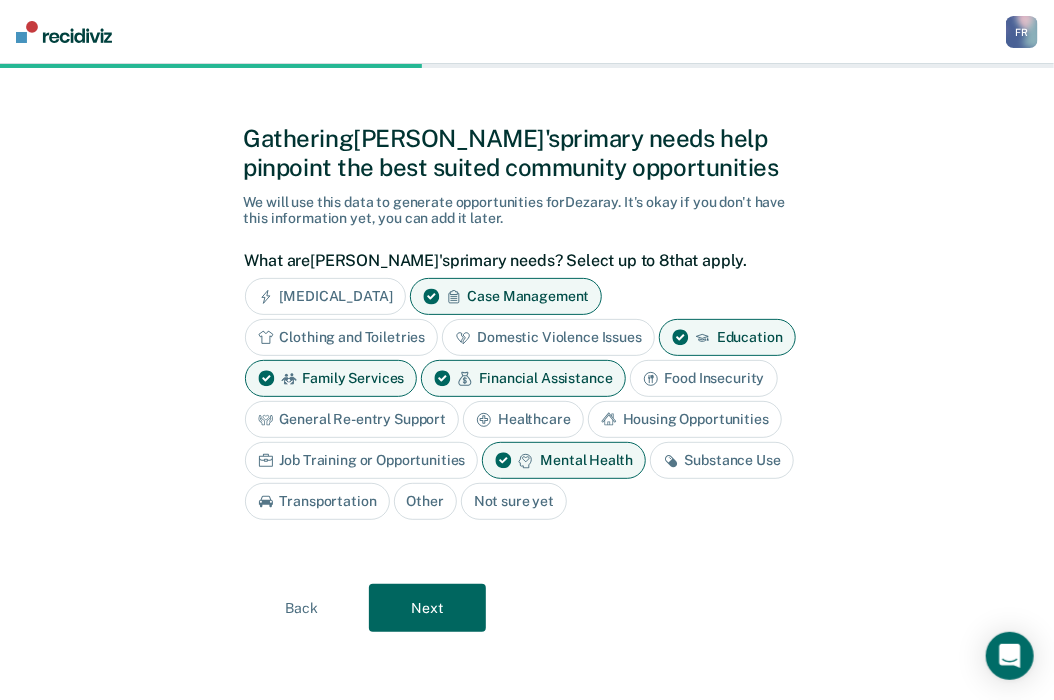 click on "Housing Opportunities" at bounding box center (685, 419) 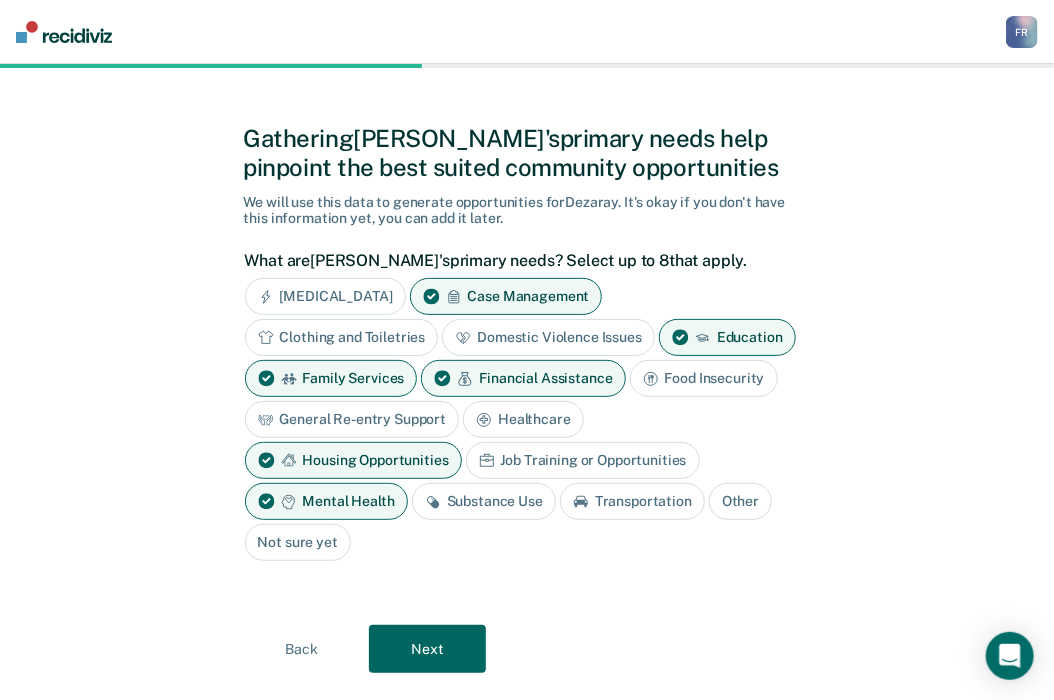 click 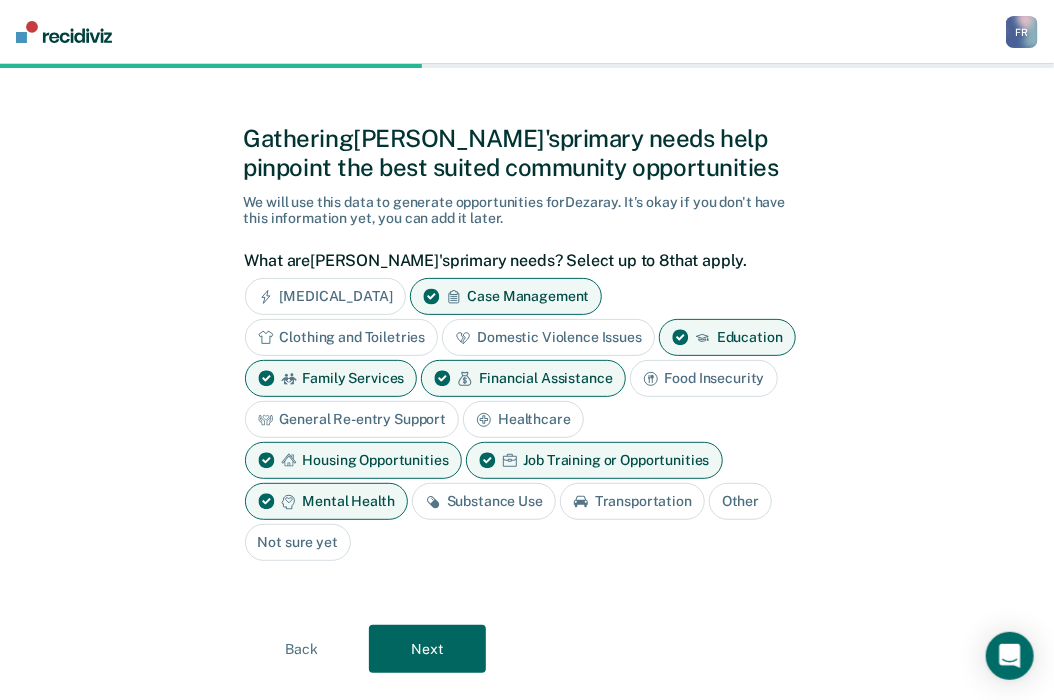 click on "Substance Use" at bounding box center (484, 501) 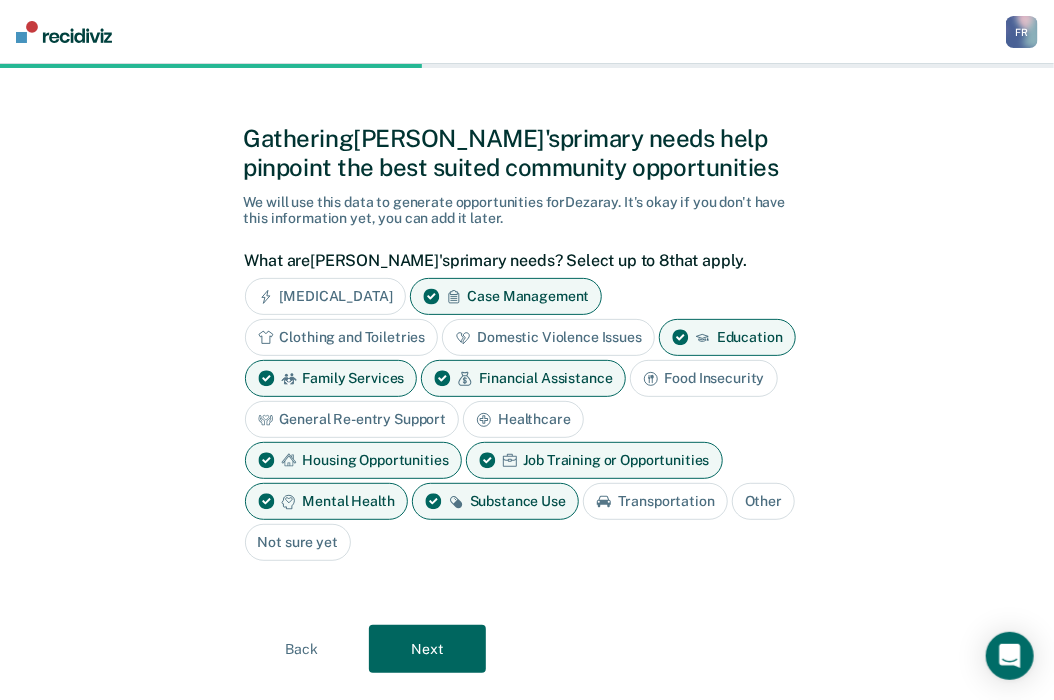 click on "Transportation" at bounding box center [655, 501] 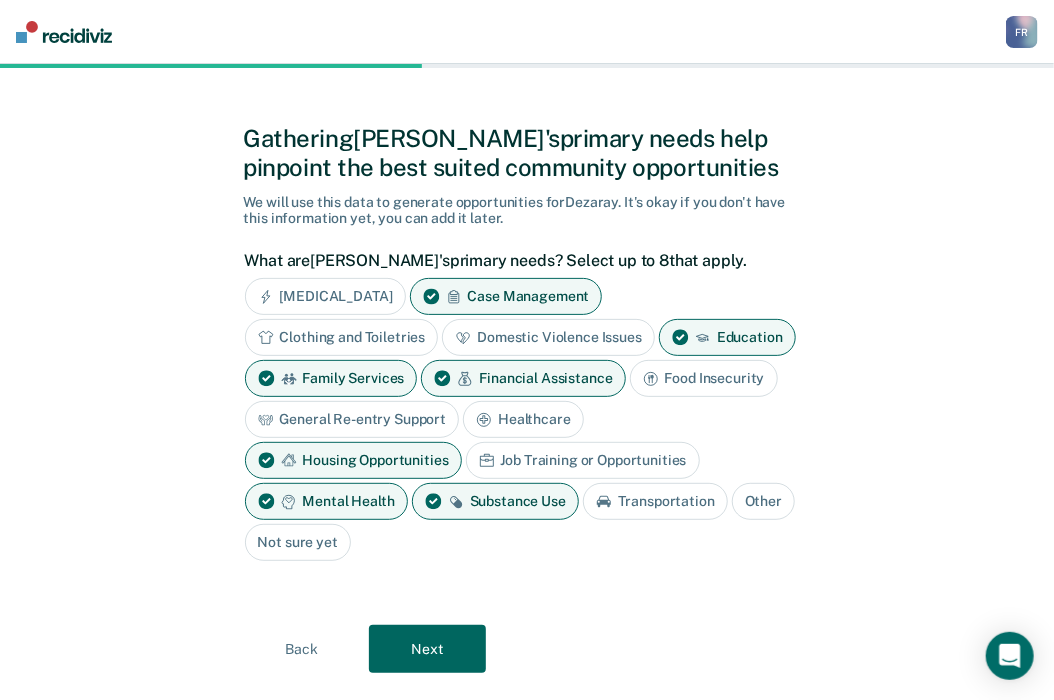 click on "Transportation" at bounding box center (655, 501) 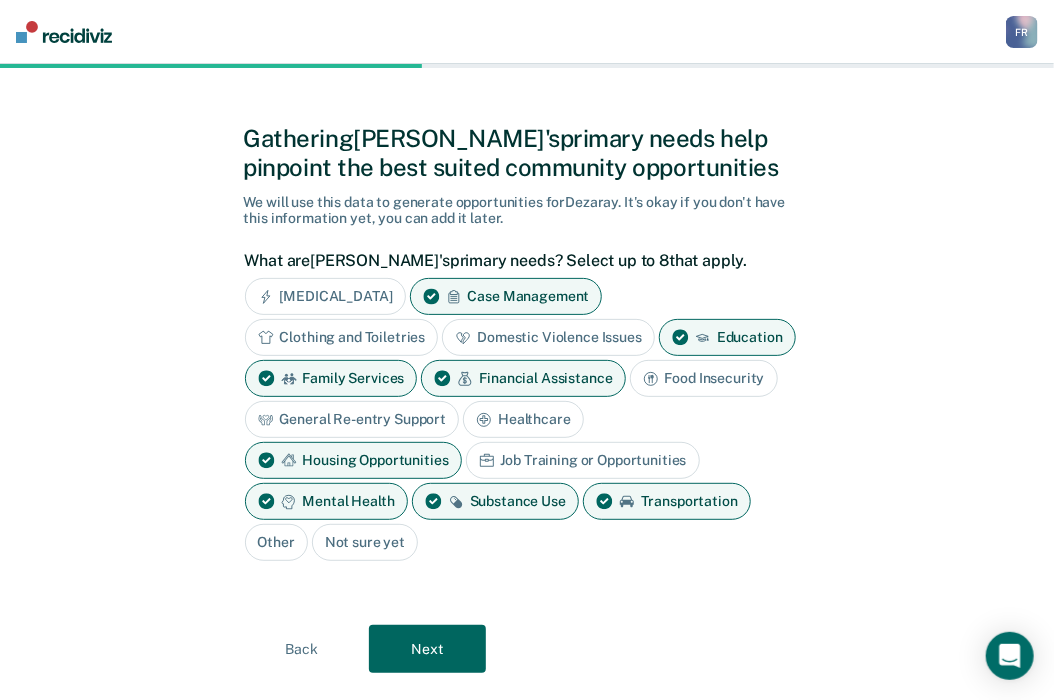 click on "Next" at bounding box center [427, 649] 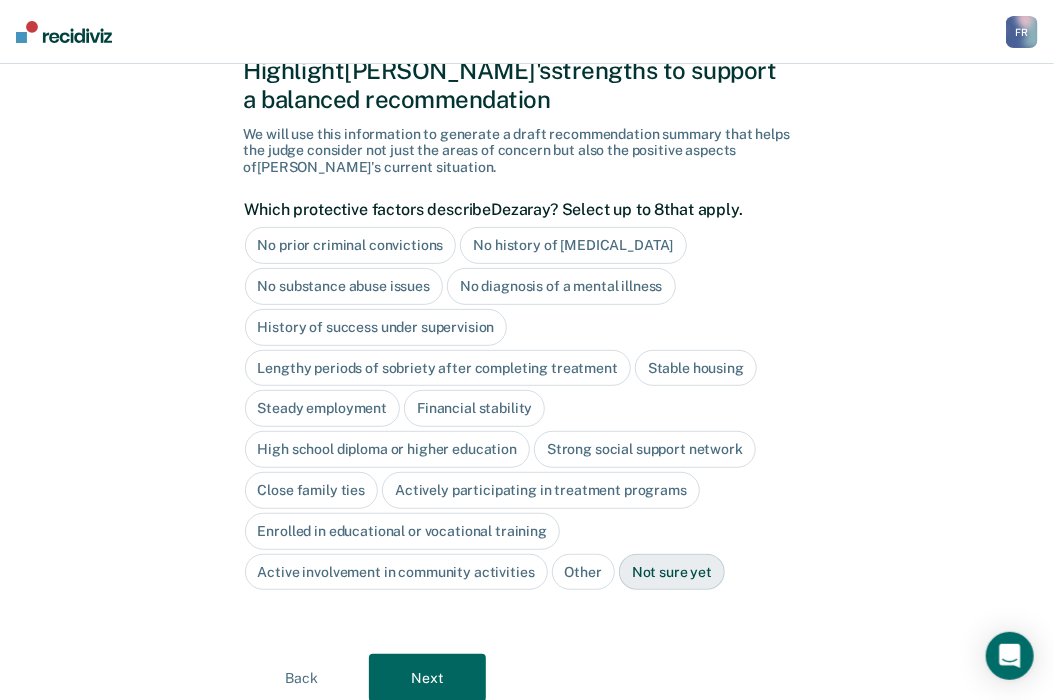 scroll, scrollTop: 112, scrollLeft: 0, axis: vertical 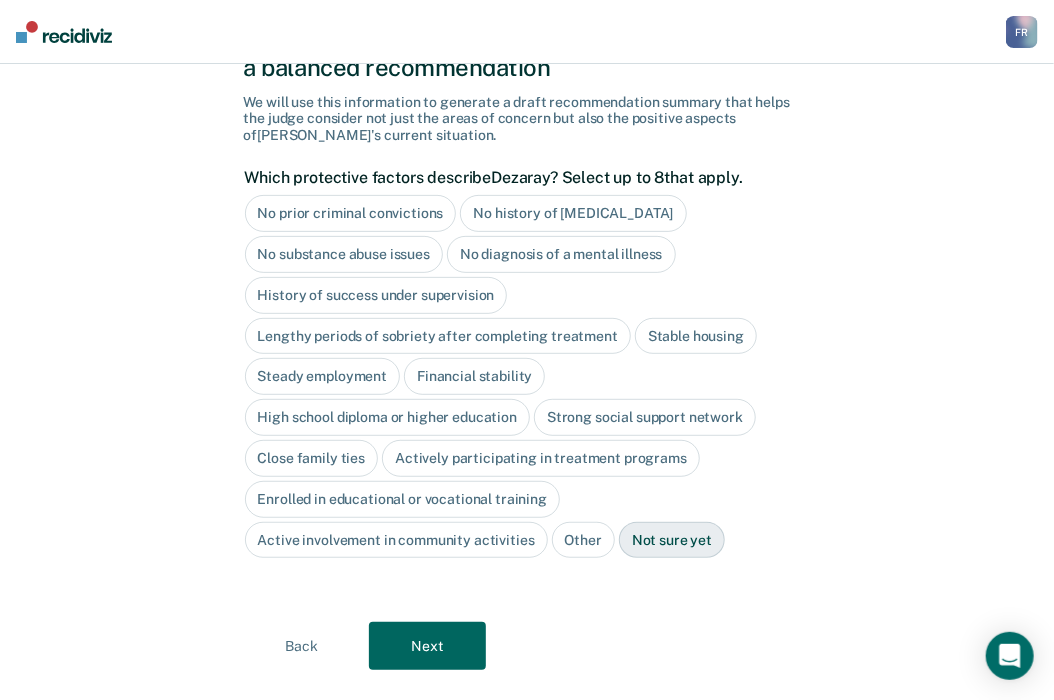 click on "Next" at bounding box center [427, 646] 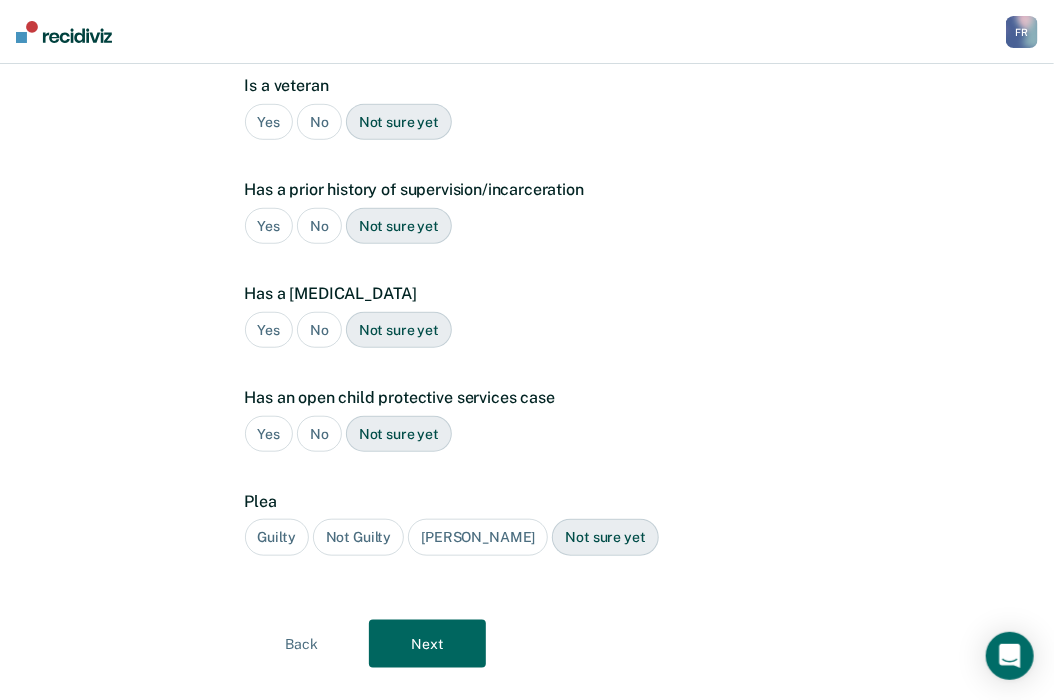 click on "No" at bounding box center [319, 122] 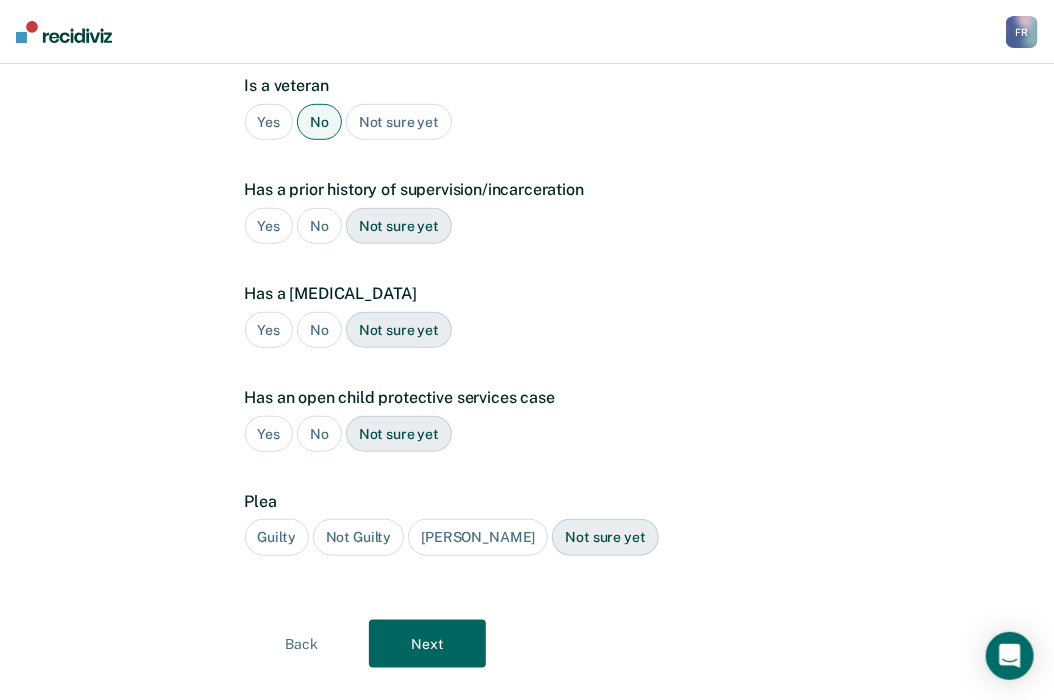 click on "Yes" at bounding box center [269, 226] 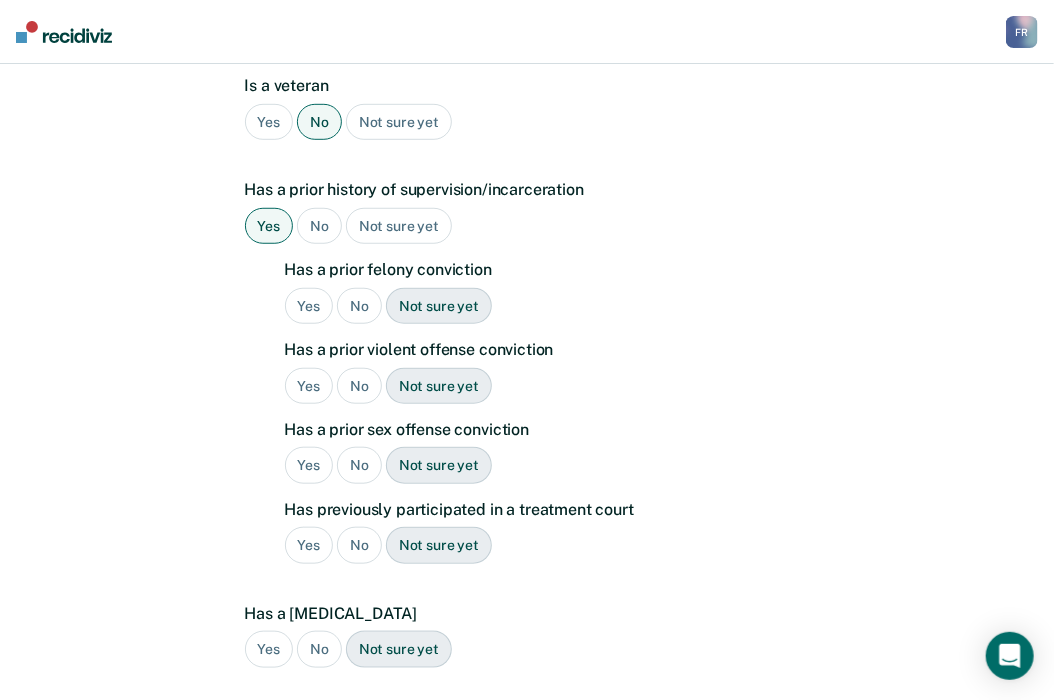 click on "Yes" at bounding box center (309, 306) 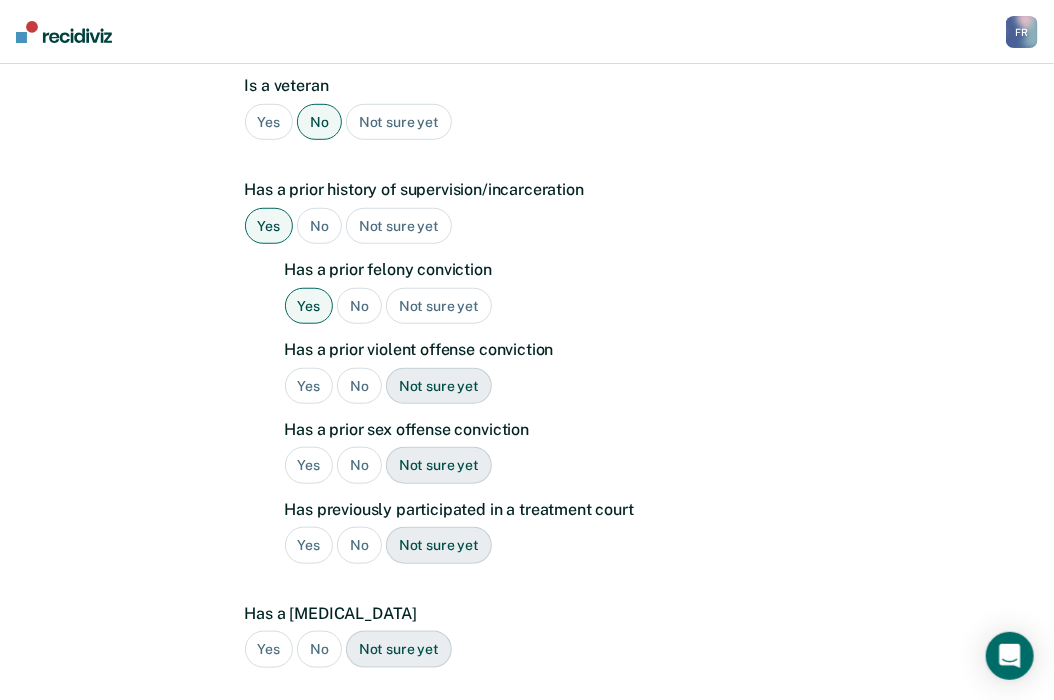 click on "No" at bounding box center [359, 386] 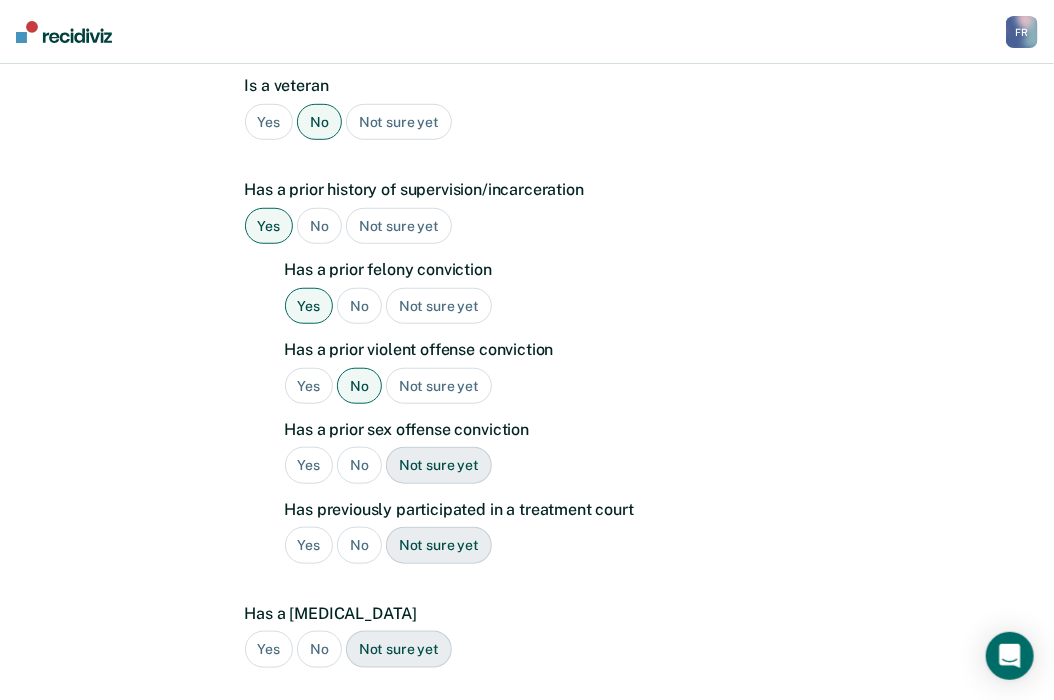 click on "No" at bounding box center (359, 465) 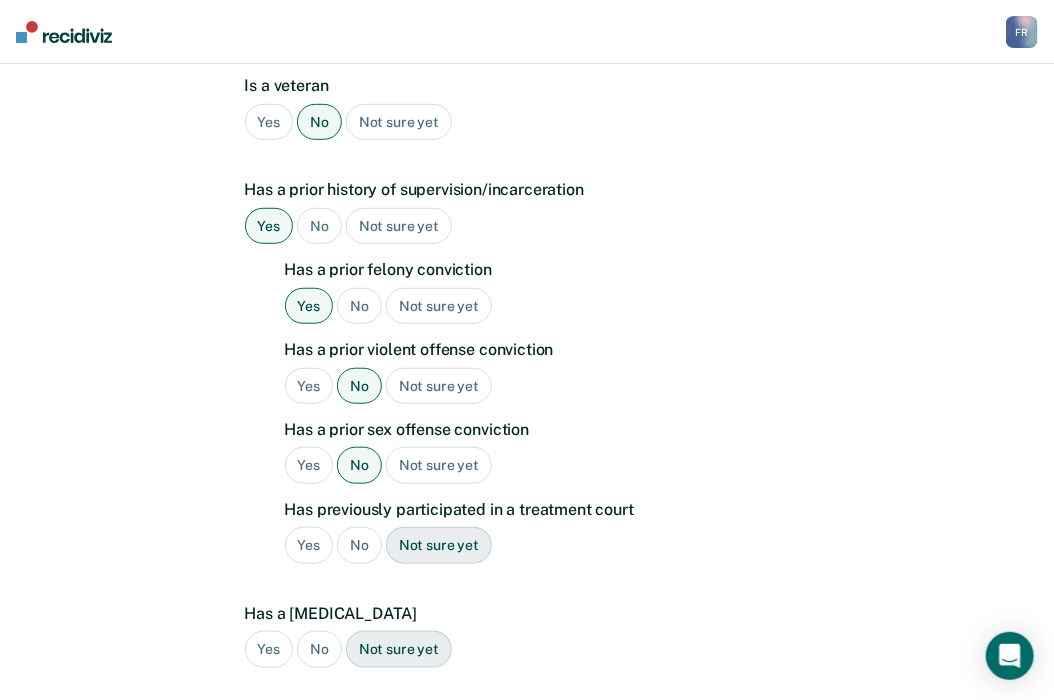 click on "No" at bounding box center (359, 545) 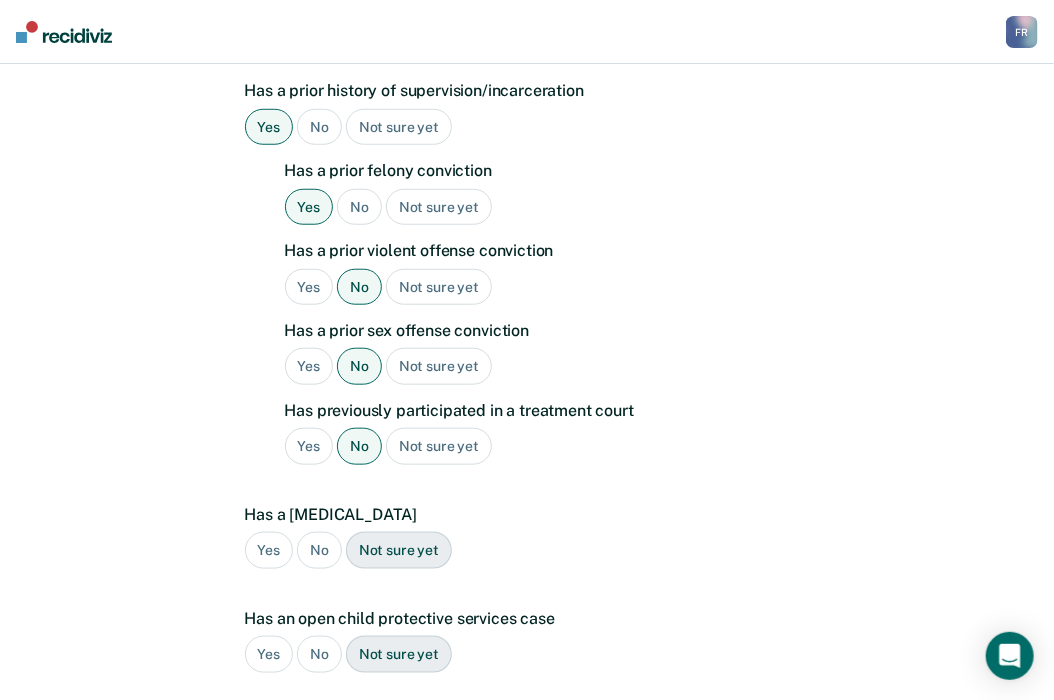 scroll, scrollTop: 480, scrollLeft: 0, axis: vertical 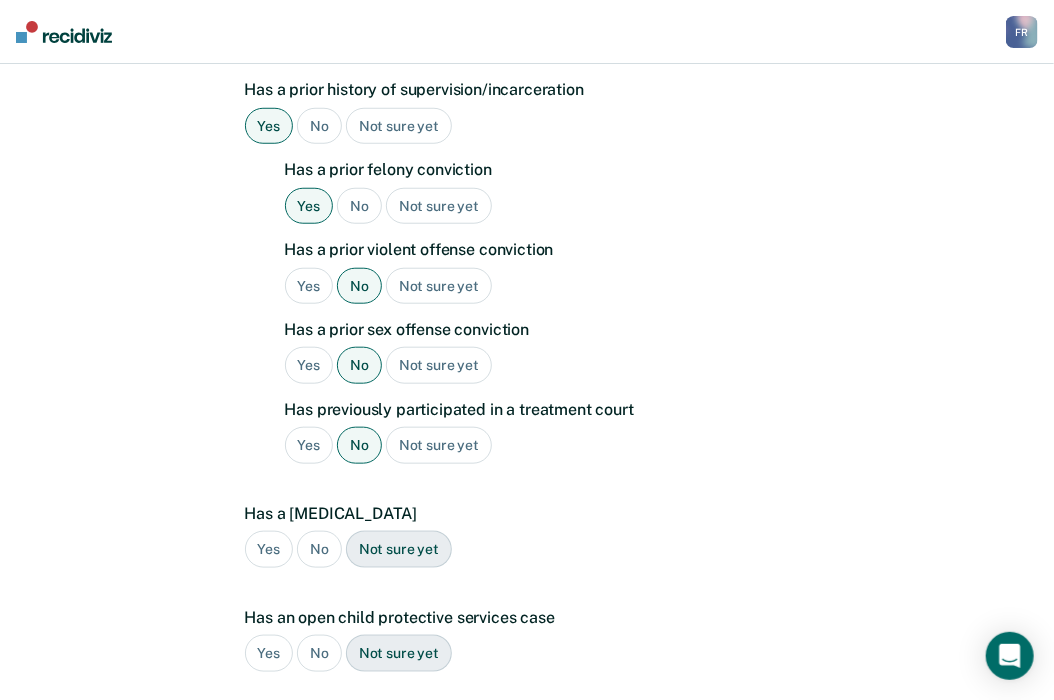 click on "Not sure yet" at bounding box center [399, 549] 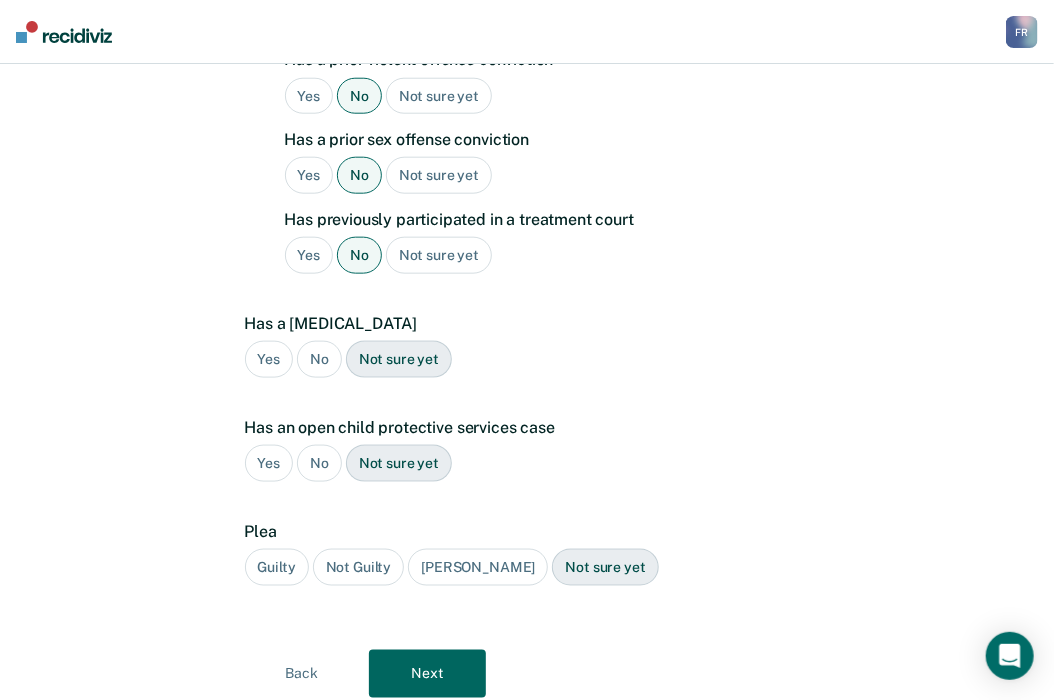 scroll, scrollTop: 680, scrollLeft: 0, axis: vertical 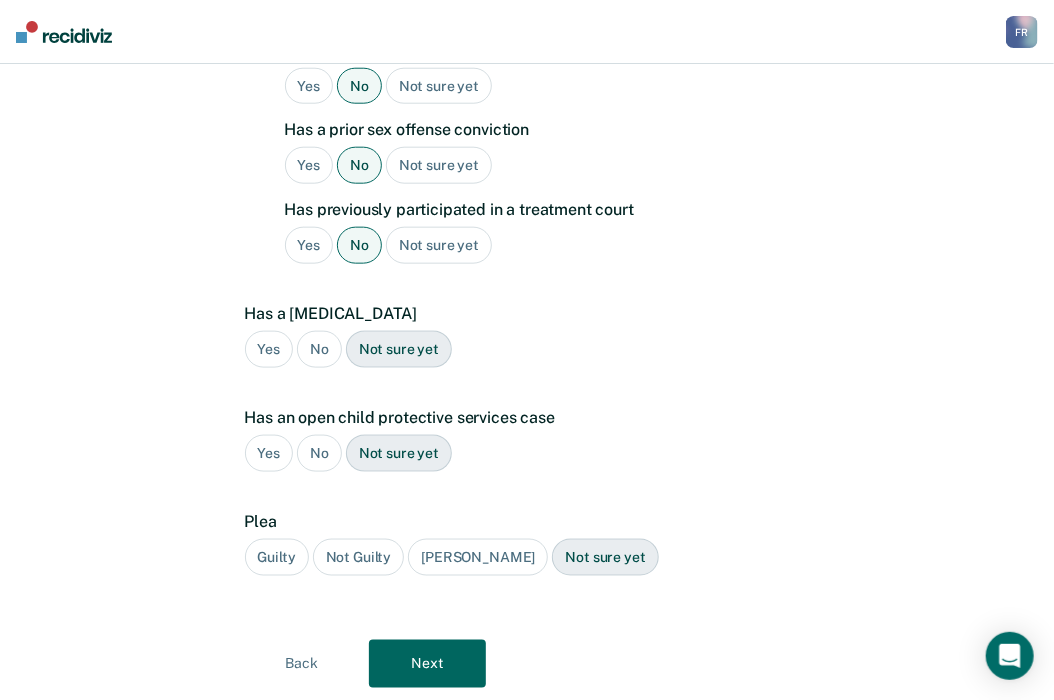 click on "No" at bounding box center [319, 349] 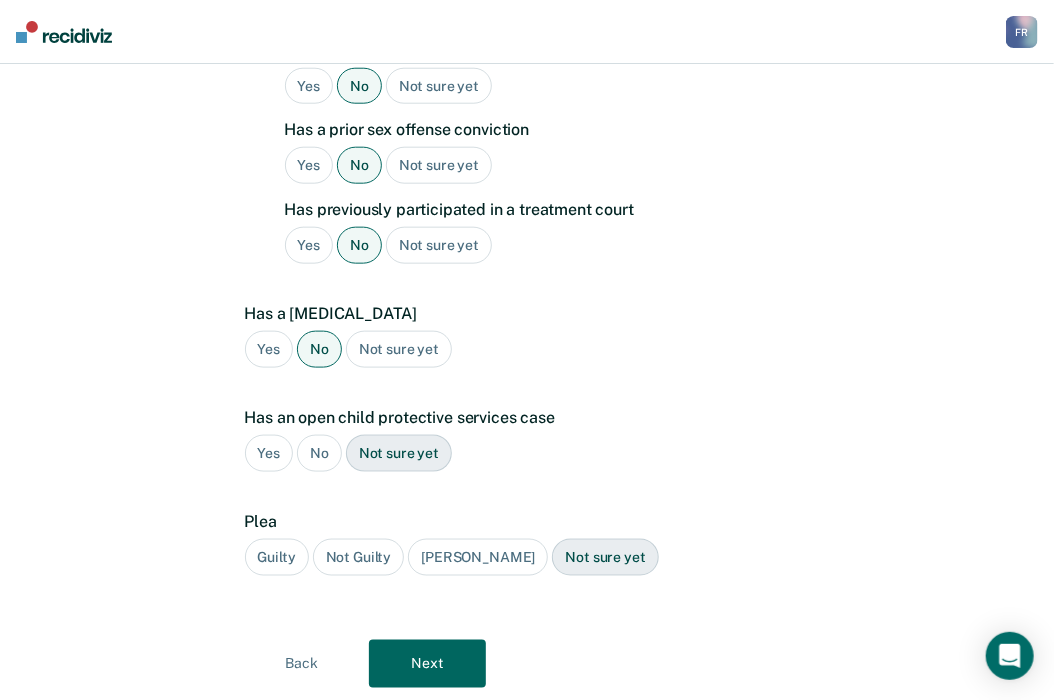 click on "No" at bounding box center (319, 453) 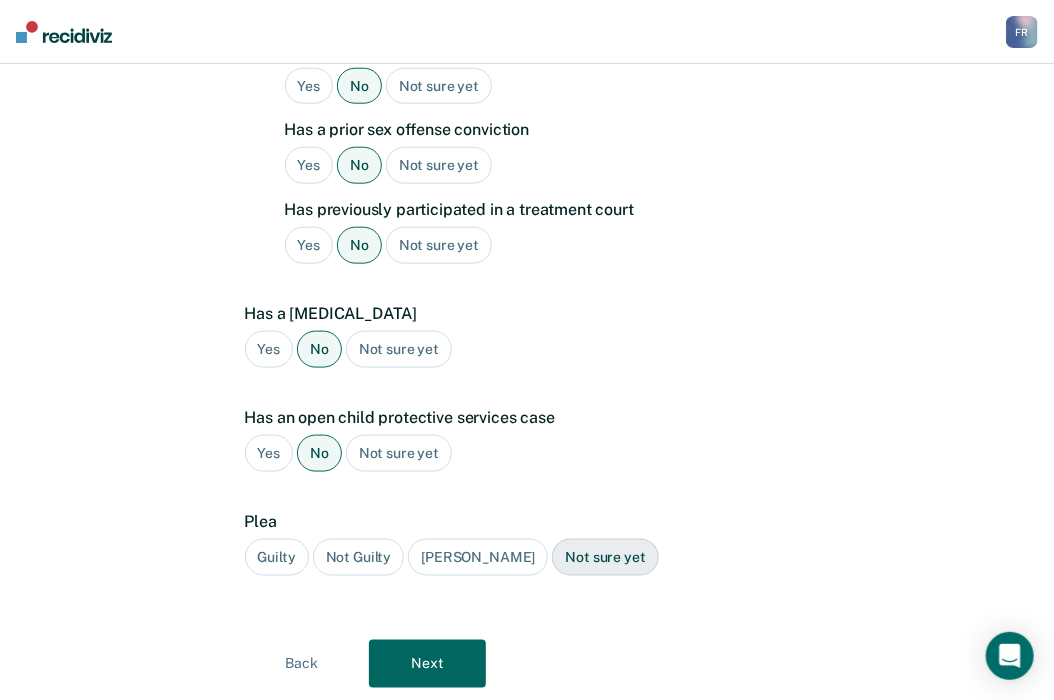 click on "Guilty" at bounding box center [277, 557] 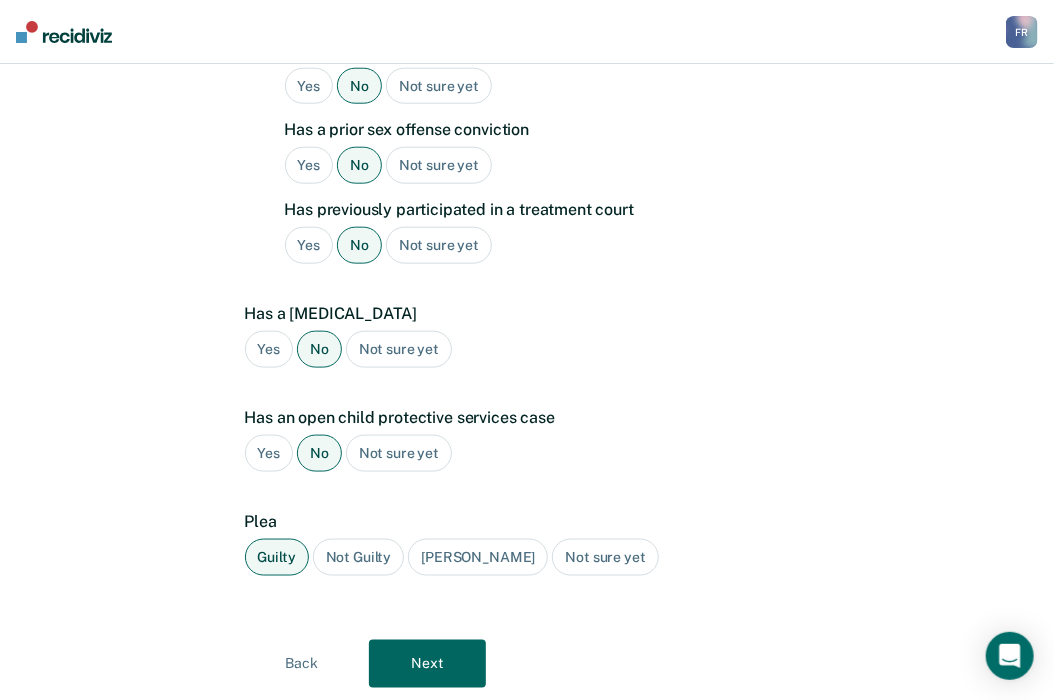 click on "Next" at bounding box center [427, 664] 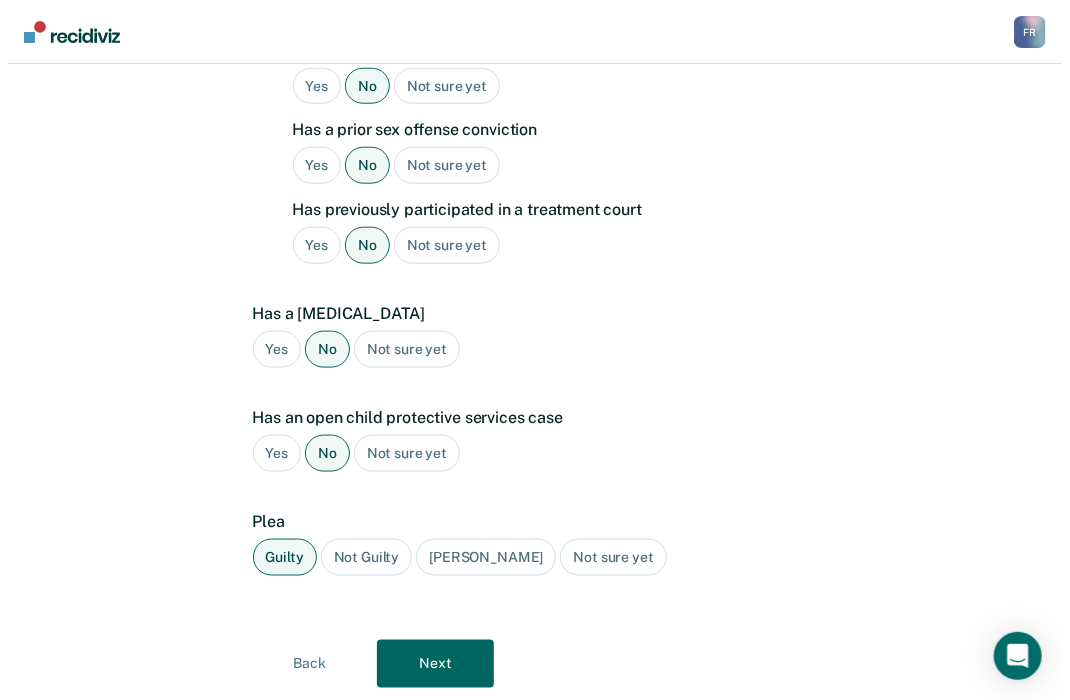 scroll, scrollTop: 0, scrollLeft: 0, axis: both 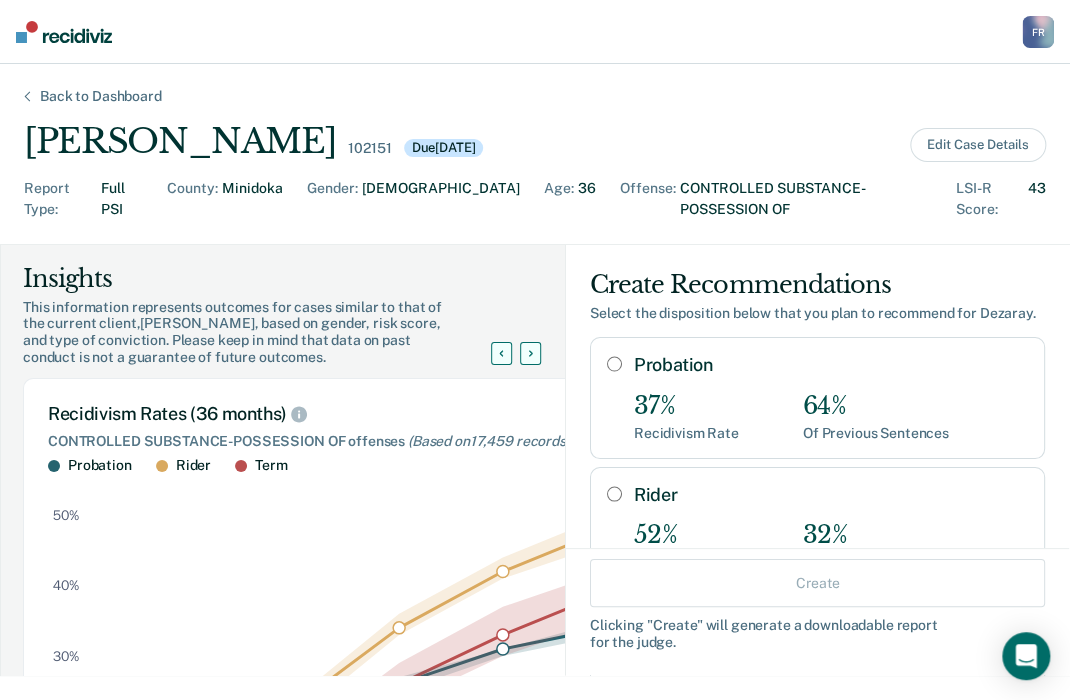 click on "Rider" at bounding box center [614, 494] 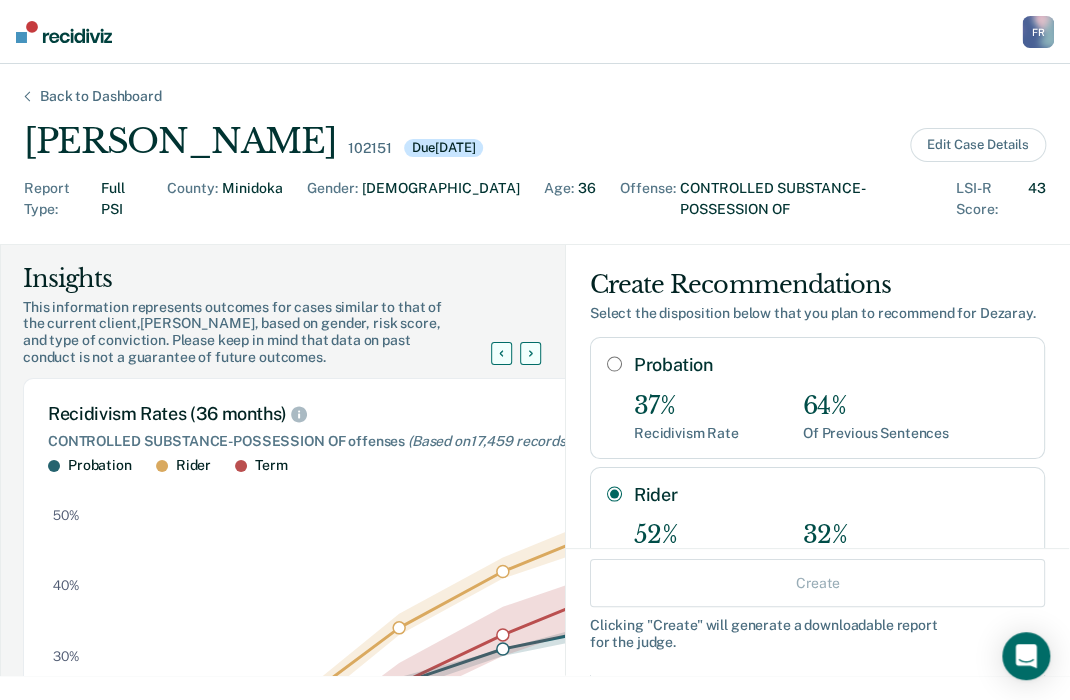 radio on "true" 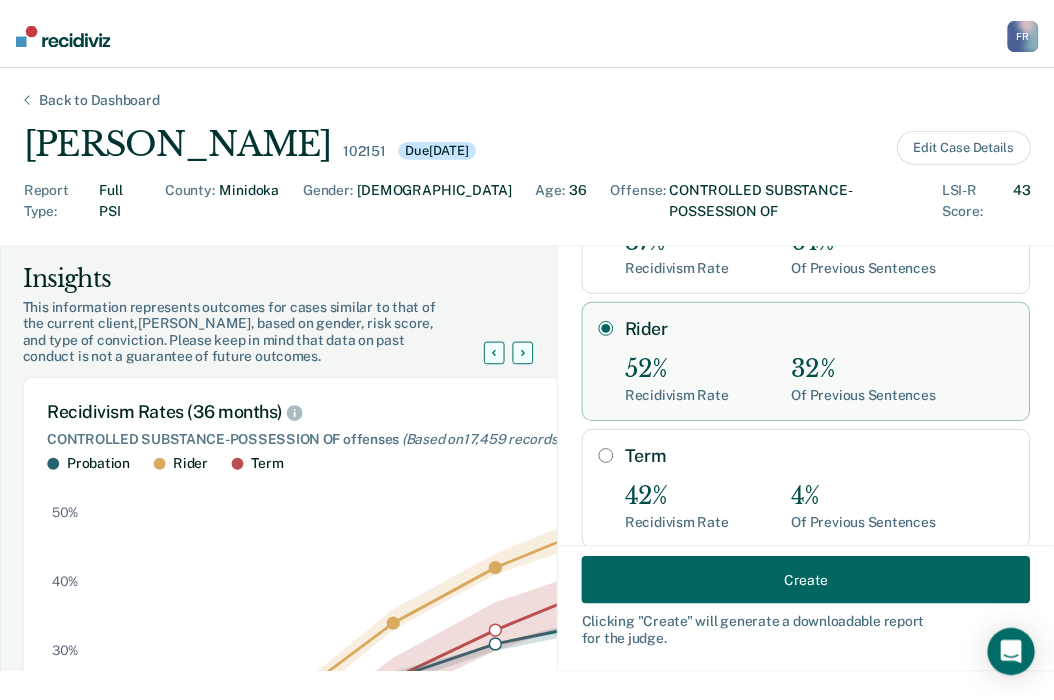 scroll, scrollTop: 200, scrollLeft: 0, axis: vertical 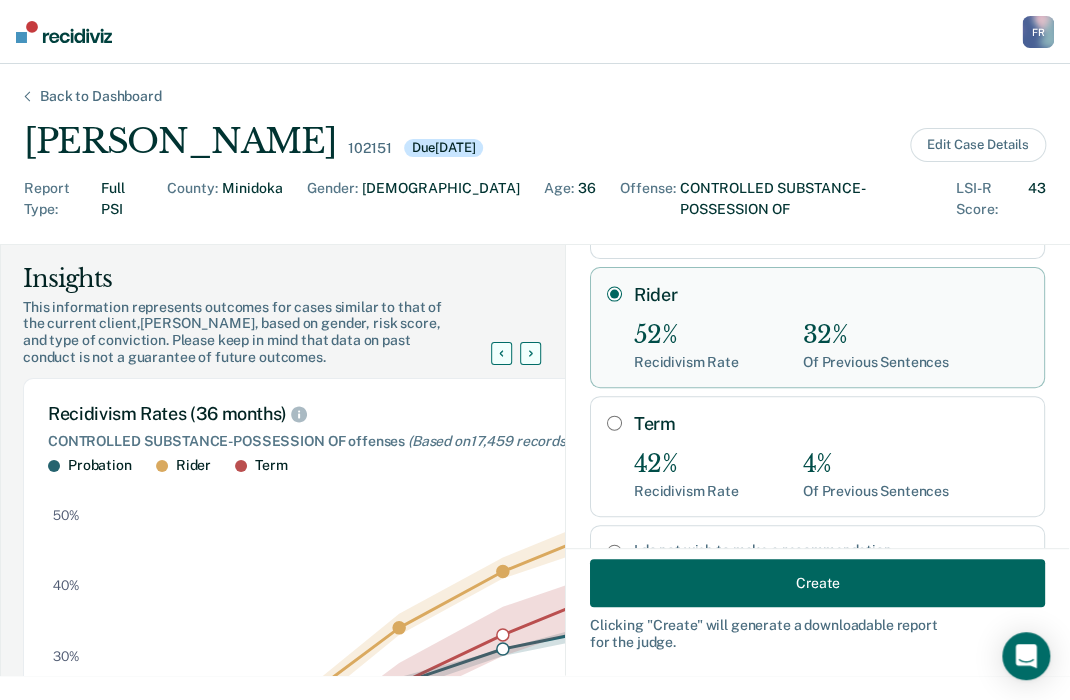 click on "Create" at bounding box center (817, 583) 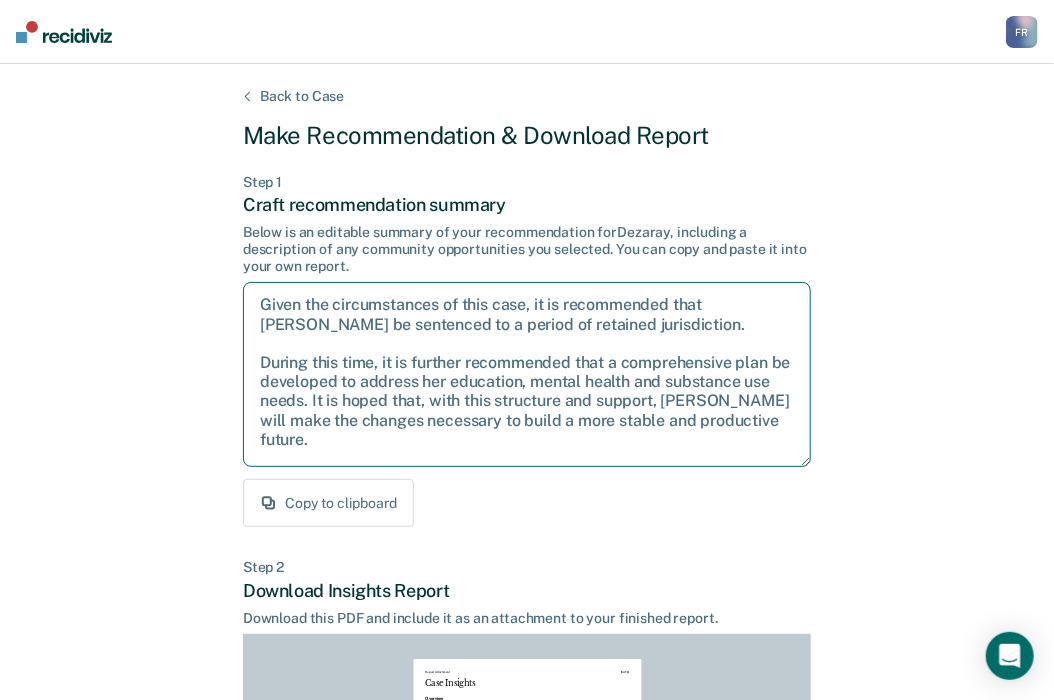 drag, startPoint x: 363, startPoint y: 445, endPoint x: 219, endPoint y: 285, distance: 215.25798 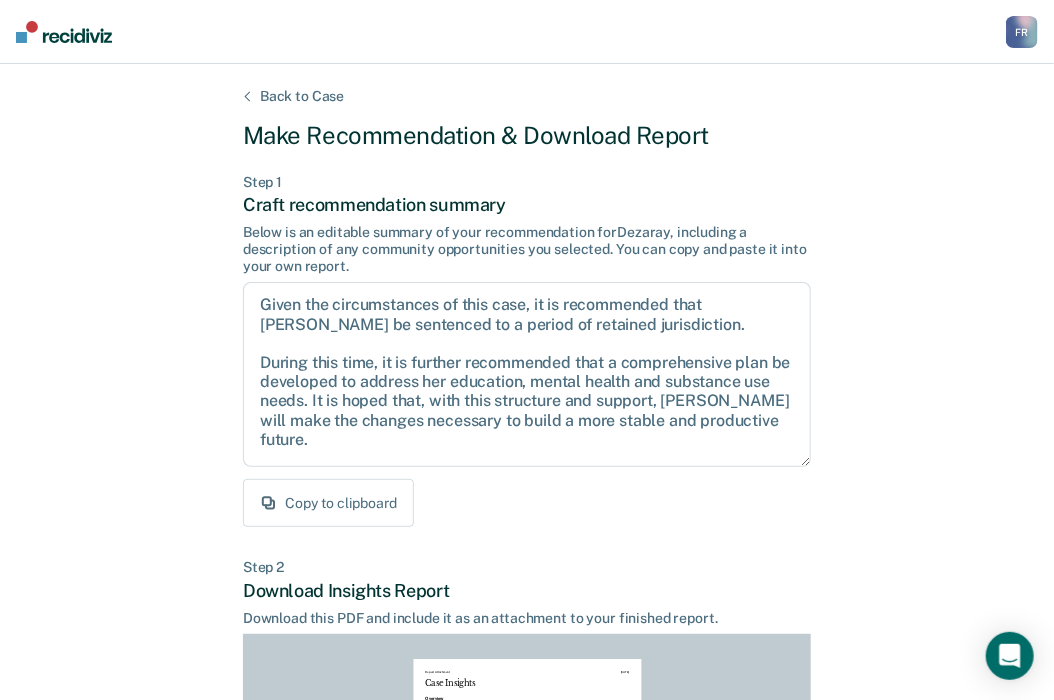 click on "Back to Case Make Recommendation & Download Report Step 1 Craft recommendation summary Below is an editable summary of your recommendation for  [PERSON_NAME] , including a description of any community opportunities you selected. You can copy and paste it into your own report. Given the circumstances of this case, it is recommended that [PERSON_NAME] be sentenced to a period of retained jurisdiction.
During this time, it is further recommended that a comprehensive plan be developed to address her education, mental health and substance use needs. It is hoped that, with this structure and support, [PERSON_NAME] will make the changes necessary to build a more stable and productive future.  Copy to clipboard Step 2 Download Insights Report Download this PDF and include it as an attachment to your finished report. Report Attachment [DATE] Case Insights Overview Name [PERSON_NAME] Recommendation by PSI Rider Case Details Gender:  [DEMOGRAPHIC_DATA] Age:  [DEMOGRAPHIC_DATA] Offense:  CONTROLLED SUBSTANCE-POSSESSION OF Sentence Distribution 3,004" at bounding box center [527, 602] 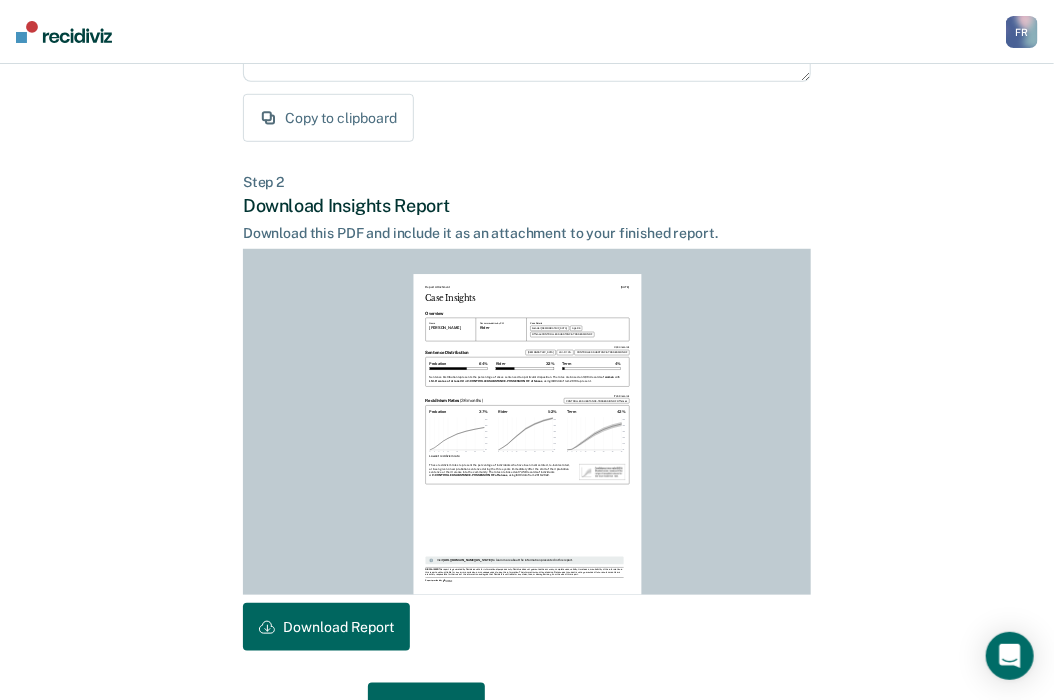 scroll, scrollTop: 440, scrollLeft: 0, axis: vertical 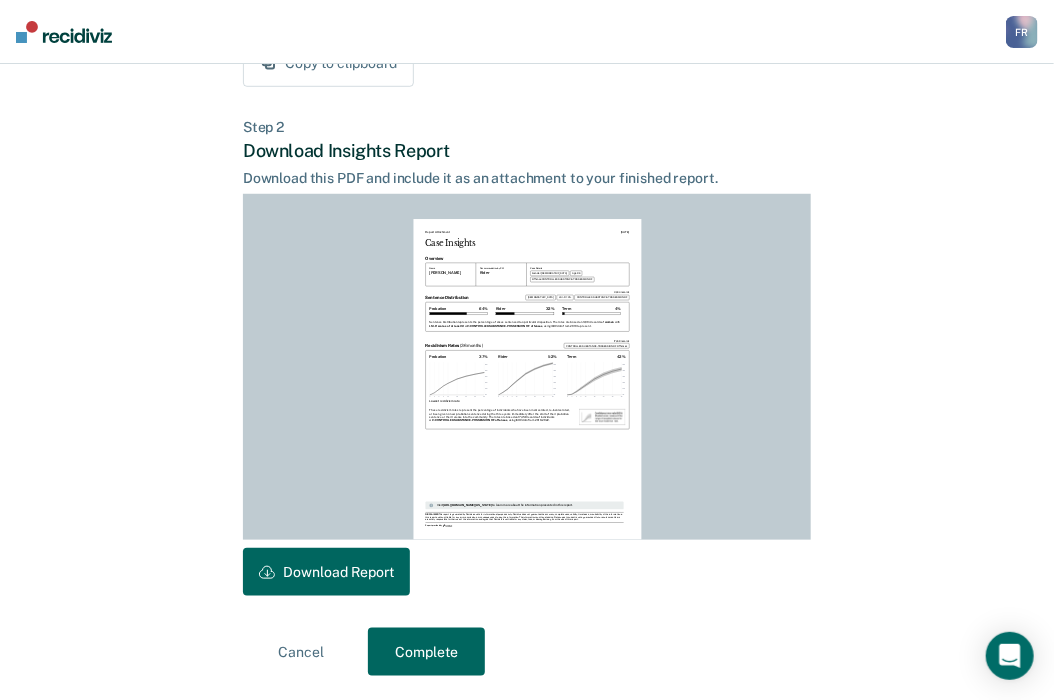 click on "Download Report" at bounding box center [326, 572] 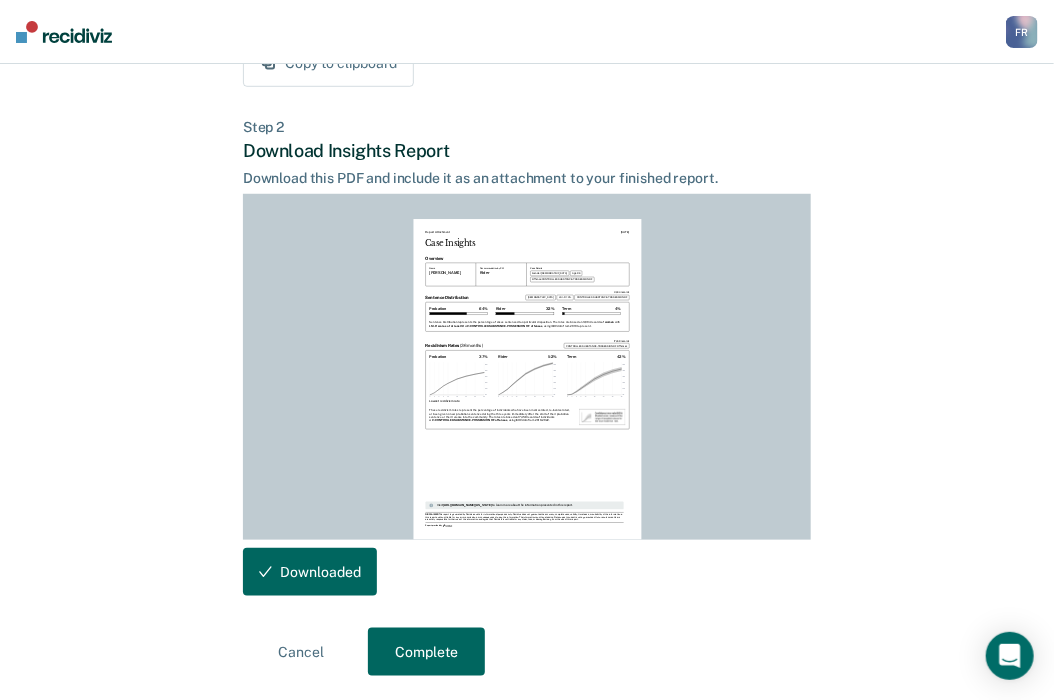 scroll, scrollTop: 0, scrollLeft: 0, axis: both 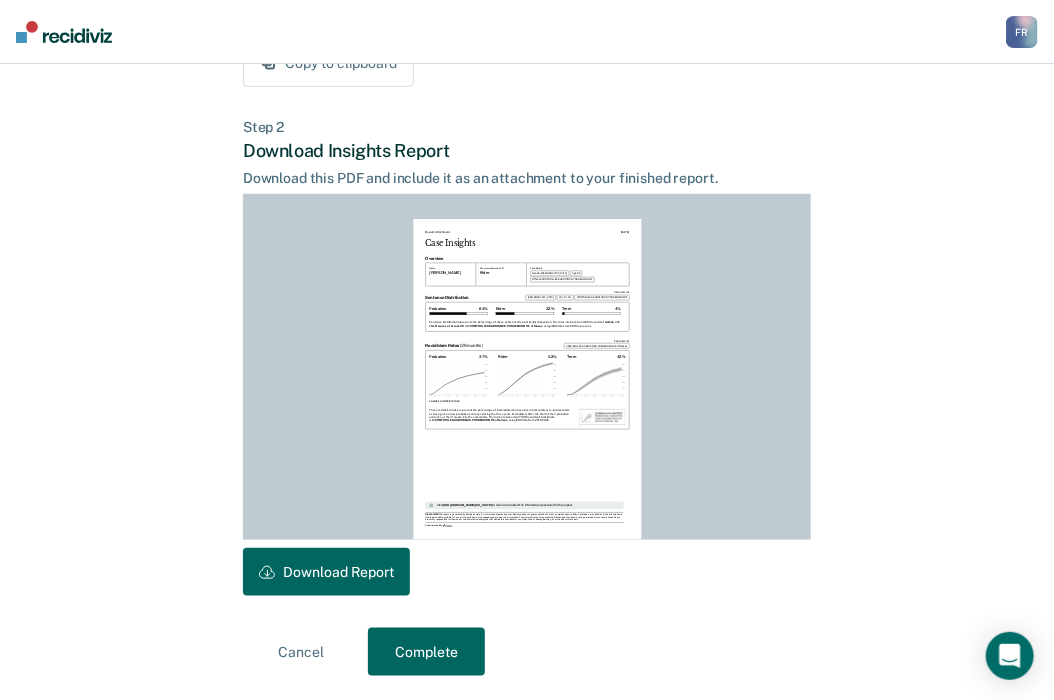 click on "Complete" at bounding box center [426, 652] 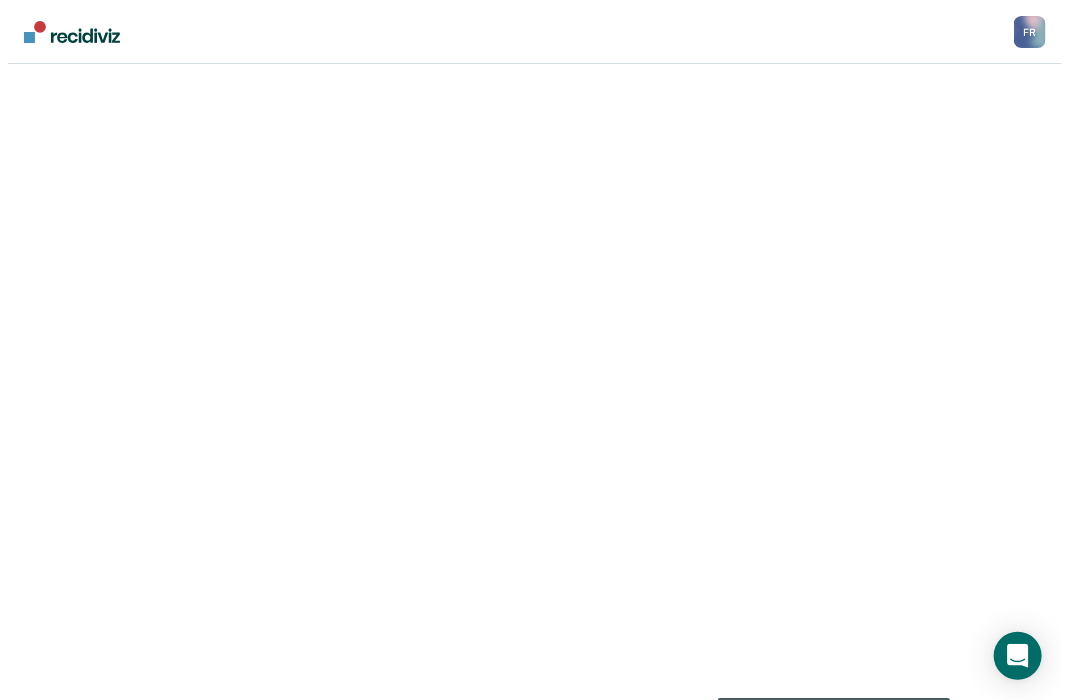 scroll, scrollTop: 0, scrollLeft: 0, axis: both 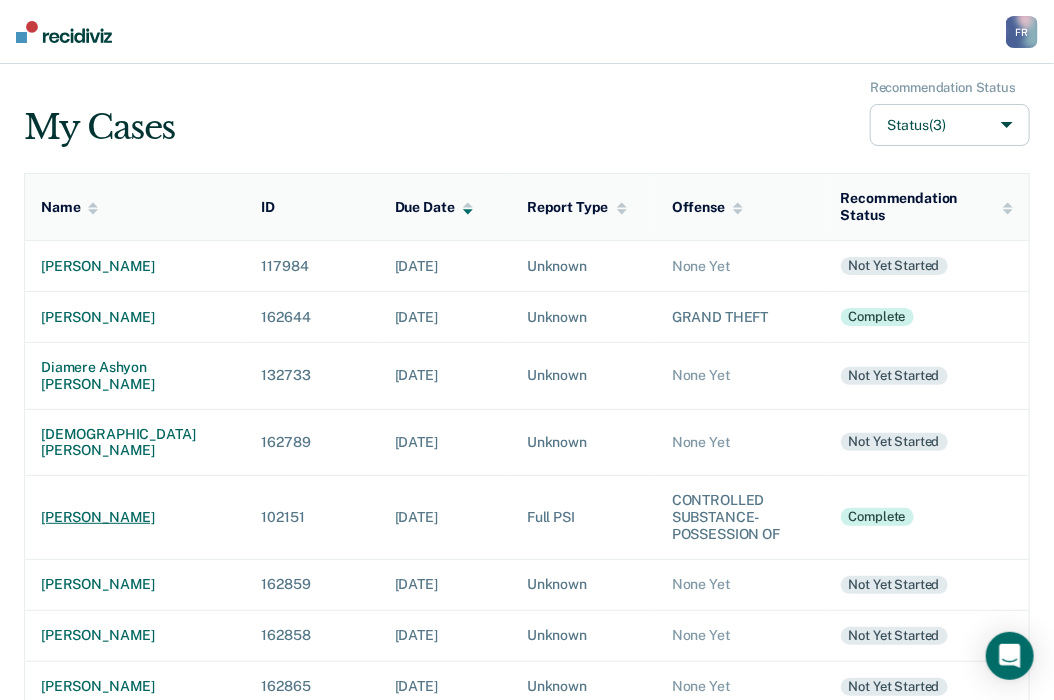 click on "[PERSON_NAME]" at bounding box center [135, 517] 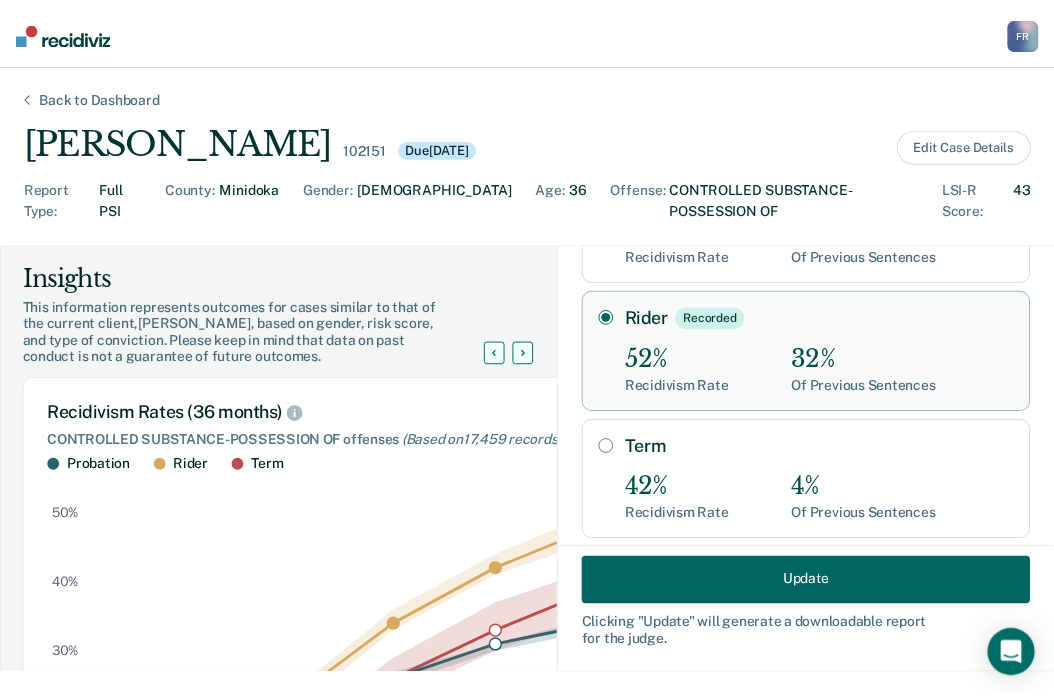 scroll, scrollTop: 200, scrollLeft: 0, axis: vertical 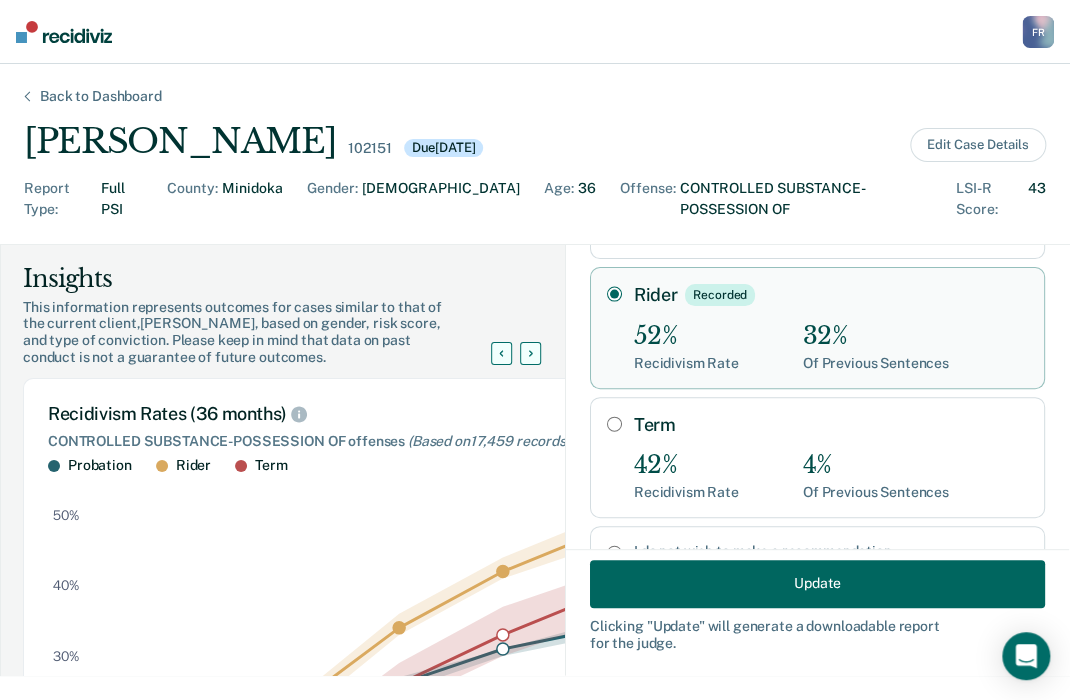 click on "Term" at bounding box center (614, 424) 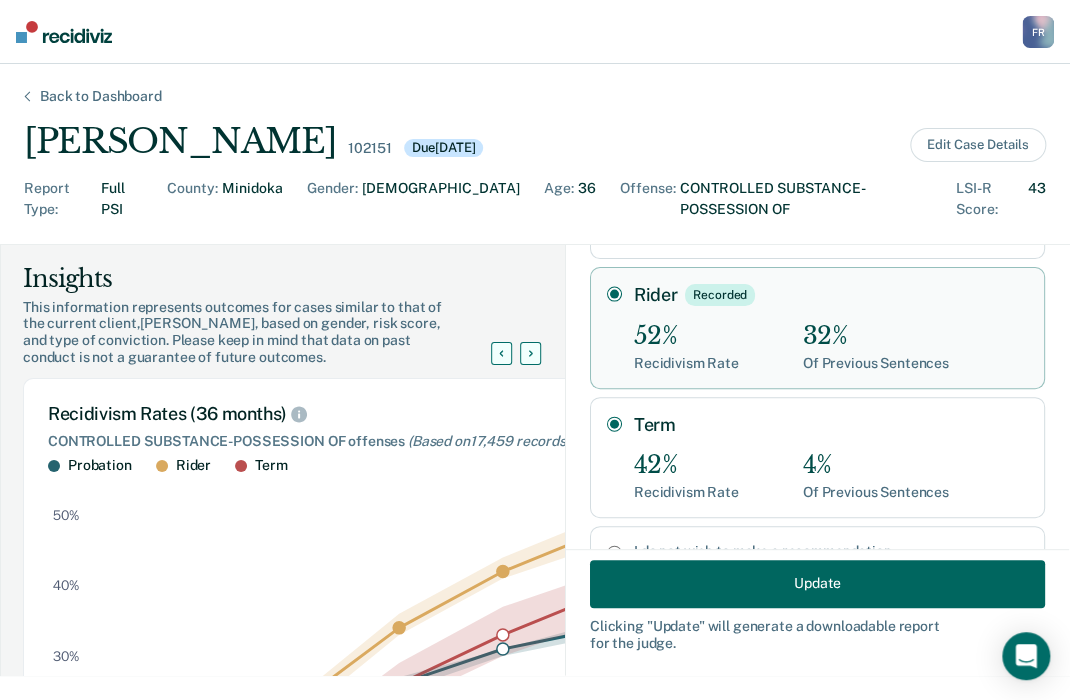 radio on "true" 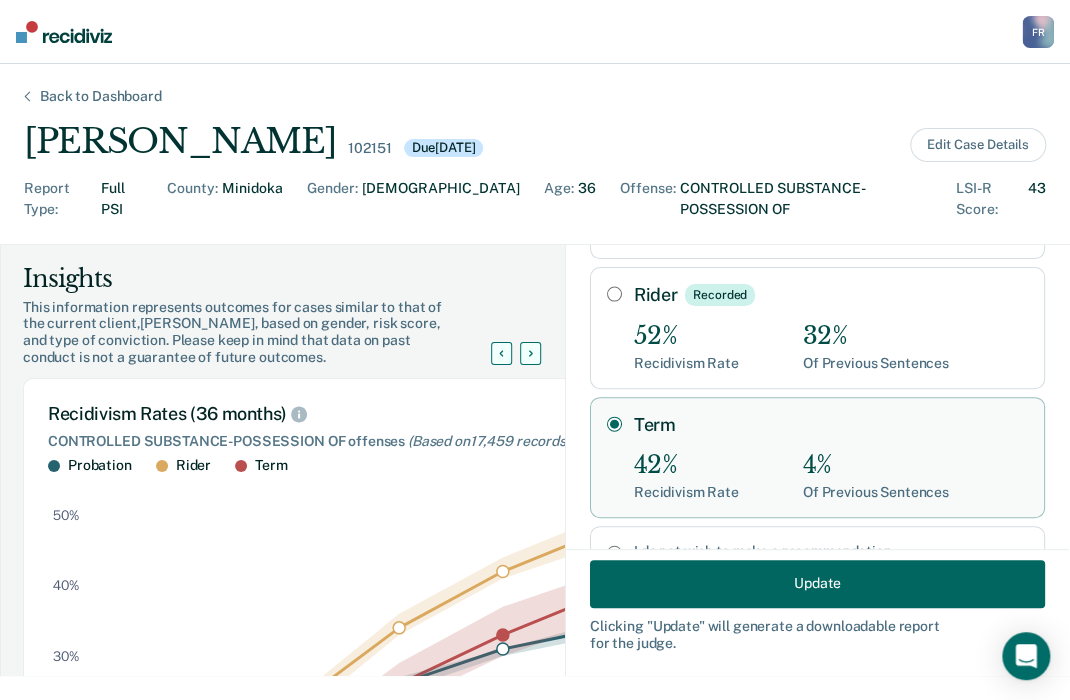 click on "Update" at bounding box center [817, 583] 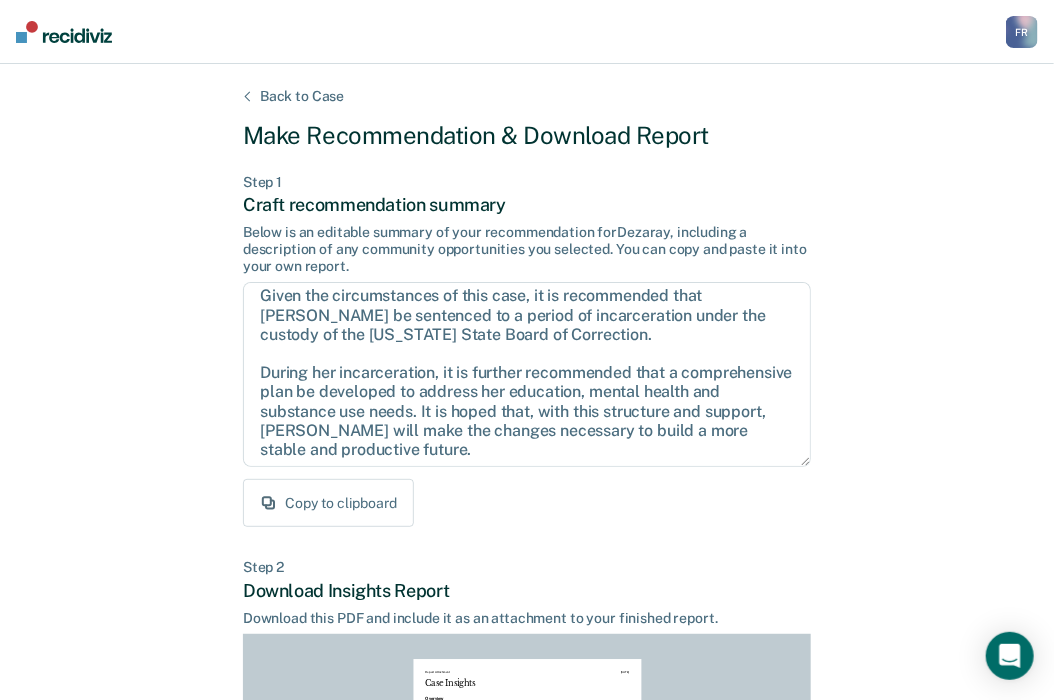scroll, scrollTop: 13, scrollLeft: 0, axis: vertical 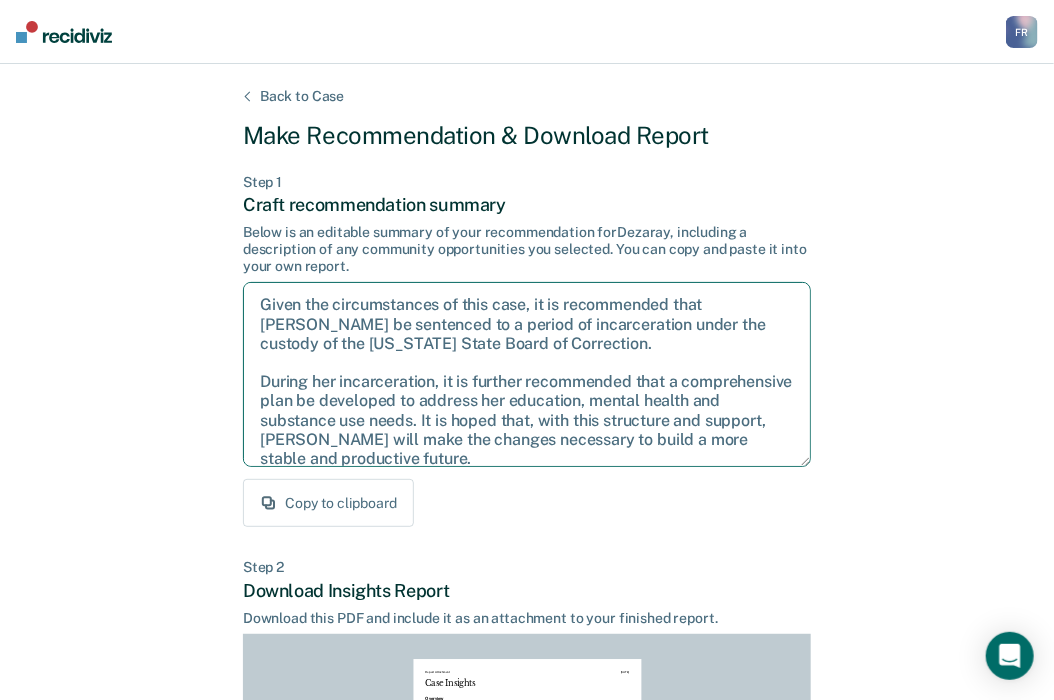 drag, startPoint x: 525, startPoint y: 445, endPoint x: 132, endPoint y: 280, distance: 426.23233 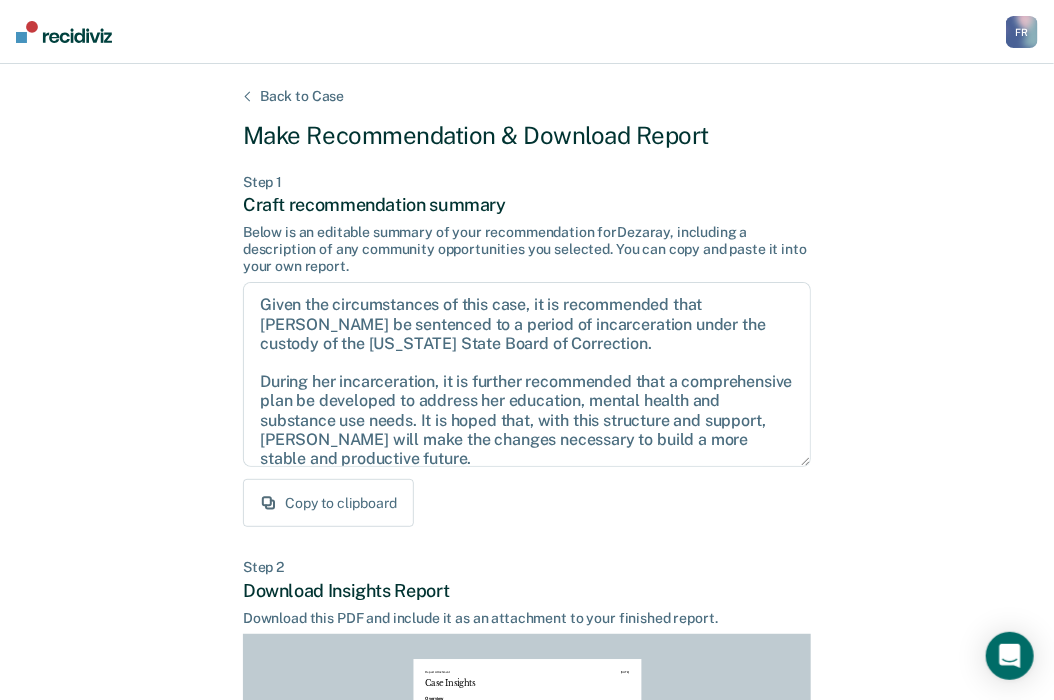 click on "Back to Case Make Recommendation & Download Report Step 1 Craft recommendation summary Below is an editable summary of your recommendation for  [PERSON_NAME] , including a description of any community opportunities you selected. You can copy and paste it into your own report. Given the circumstances of this case, it is recommended that [PERSON_NAME] be sentenced to a period of incarceration under the custody of the [US_STATE] State Board of Correction.
During her incarceration, it is further recommended that a comprehensive plan be developed to address her education, mental health and substance use needs. It is hoped that, with this structure and support, [PERSON_NAME] will make the changes necessary to build a more stable and productive future.  Copy to clipboard Step 2 Download Insights Report Download this PDF and include it as an attachment to your finished report. Report Attachment [DATE] Case Insights Overview Name [PERSON_NAME] Recommendation by PSI Term Case Details Gender:  [DEMOGRAPHIC_DATA] Age:  [DEMOGRAPHIC_DATA] Offense:  3,004" at bounding box center [527, 602] 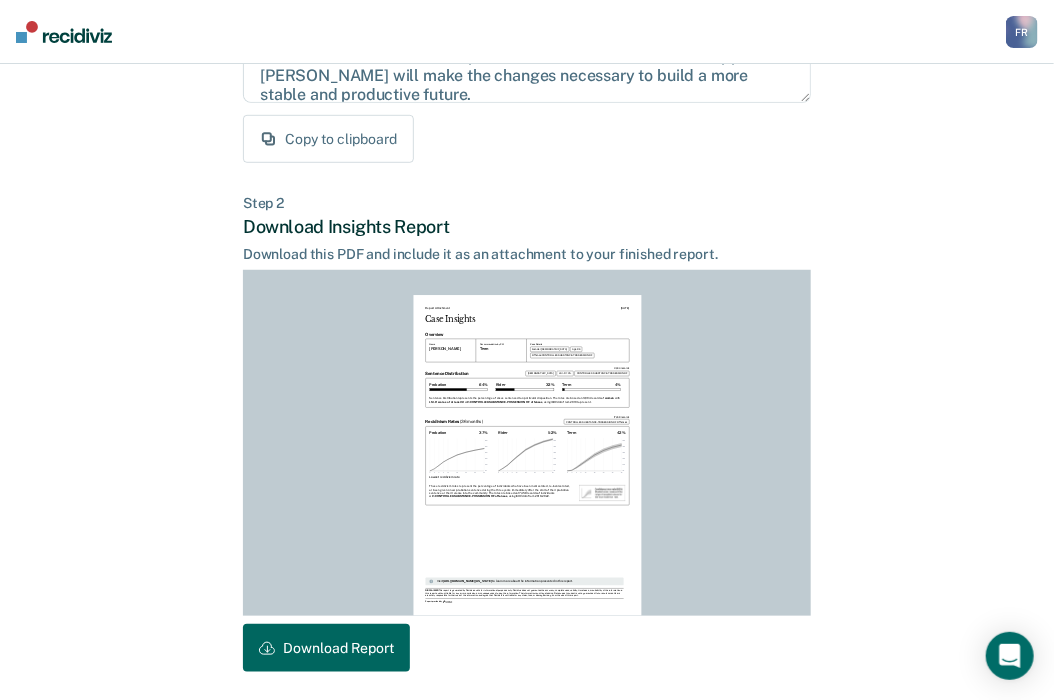 scroll, scrollTop: 400, scrollLeft: 0, axis: vertical 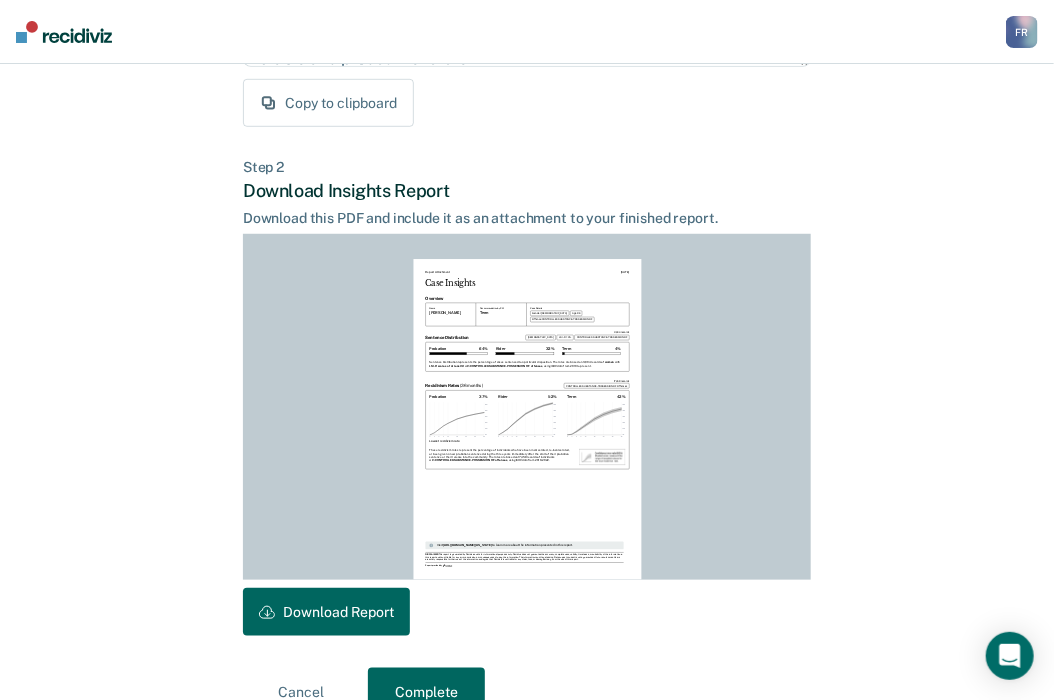 click on "Download Report" at bounding box center [326, 612] 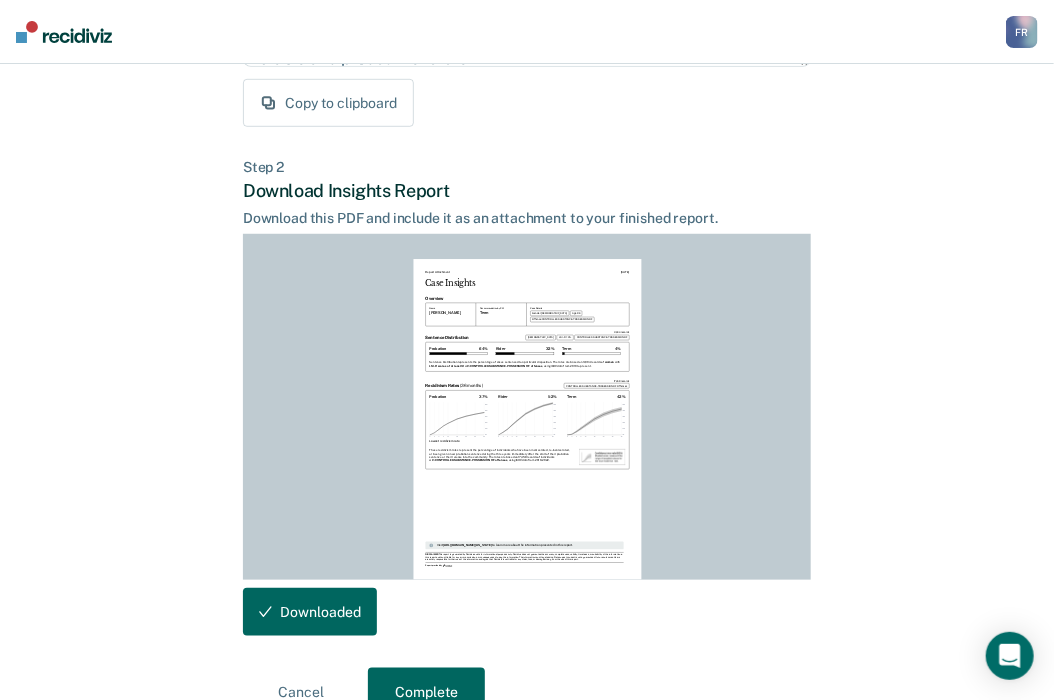 scroll, scrollTop: 0, scrollLeft: 0, axis: both 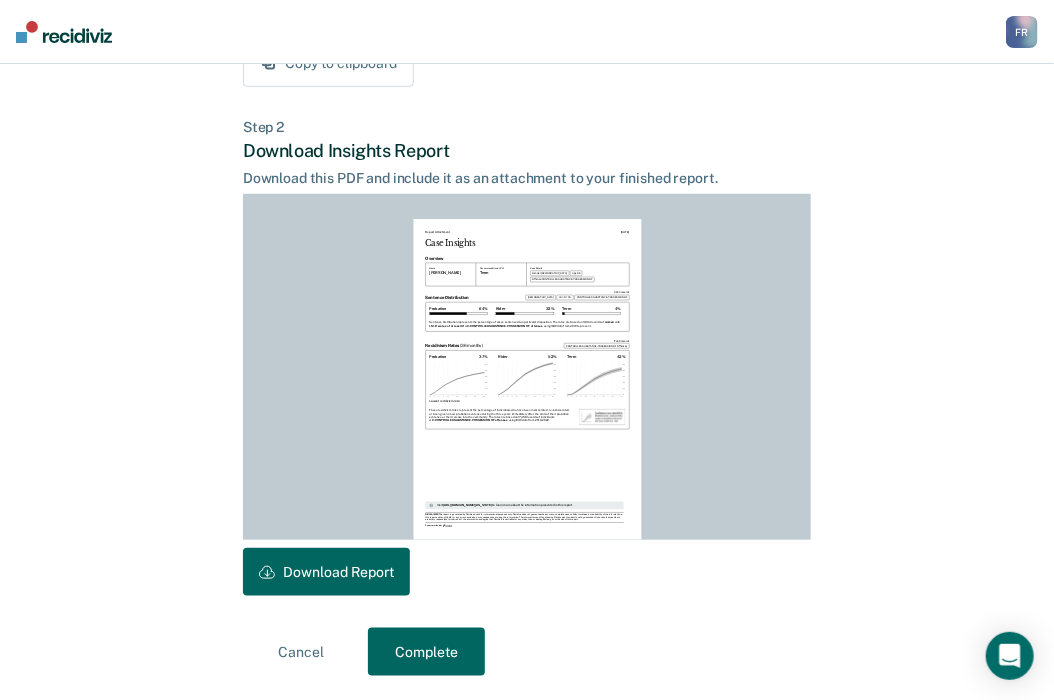 click on "Complete" at bounding box center (426, 652) 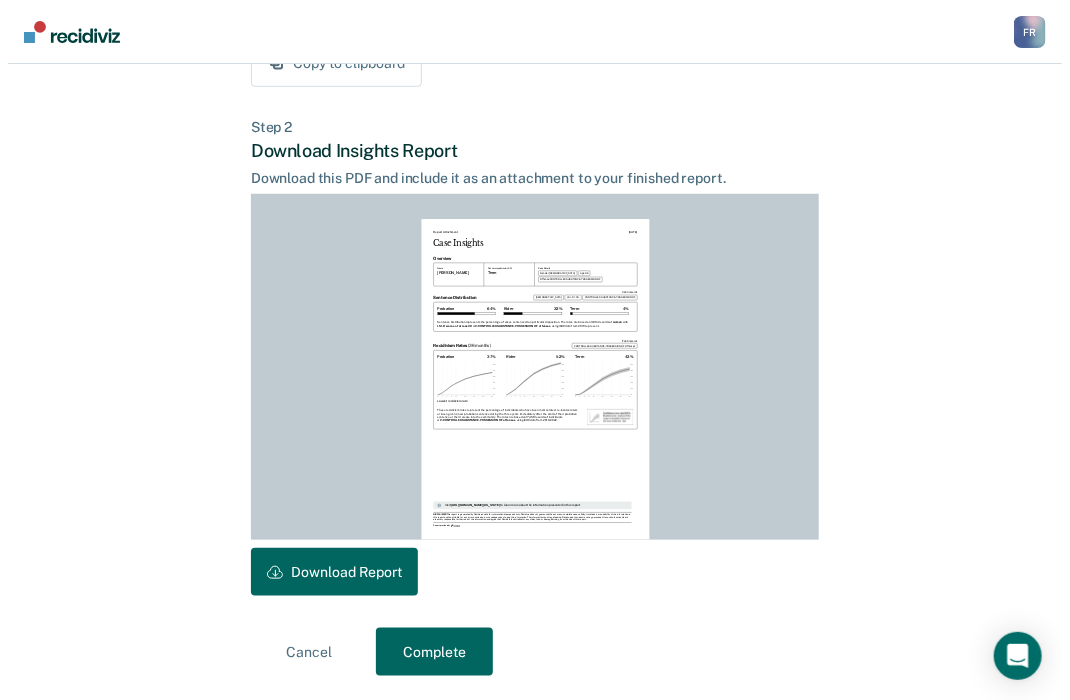 scroll, scrollTop: 0, scrollLeft: 0, axis: both 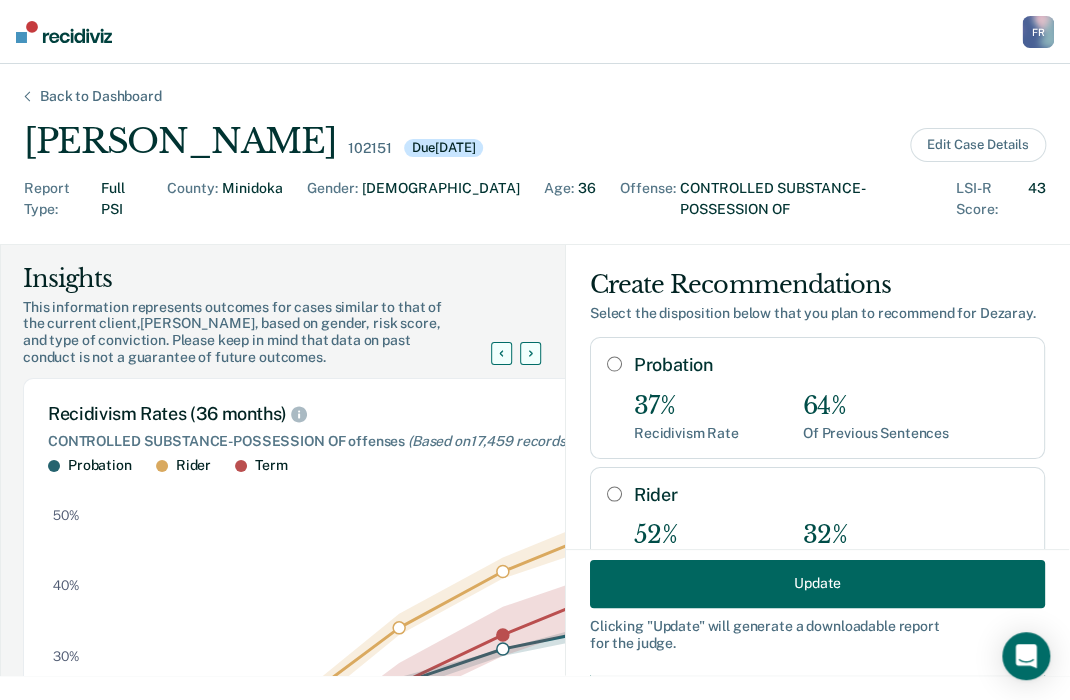 click on "Back to Dashboard [PERSON_NAME] 102151 Due  [DATE] Edit Case Details Report Type : Full PSI County : Minidoka Gender : [DEMOGRAPHIC_DATA] Age : [DEMOGRAPHIC_DATA] Offense : CONTROLLED SUBSTANCE-POSSESSION OF LSI-R Score : 43 Insights This information represents outcomes for cases similar to that of the current client,  [PERSON_NAME] , based on gender, risk score, and type of conviction. Please keep in mind that data on past conduct is not a guarantee of future outcomes. Recidivism Rates (36 months)   CONTROLLED SUBSTANCE-POSSESSION OF offenses   (Based on  17,459   records ) Probation Rider Term :where(.plot-d6a7b5) {
--plot-background: white;
display: block;
height: auto;
height: intrinsic;
max-width: 100%;
}
:where(.plot-d6a7b5 text),
:where(.plot-d6a7b5 tspan) {
white-space: pre;
} 37% 52% 42% 0 3 6 9 12 18 24 30 36 Months since release 0% 10% 20% 30% 40% 50% Sentence Distribution   [DEMOGRAPHIC_DATA], LSI-R = 31+, CONTROLLED SUBSTANCE-POSSESSION OF offenses   (Based on  3,004   records ) 32 % Rider 64 % Probation 4 % Term" at bounding box center (535, 382) 